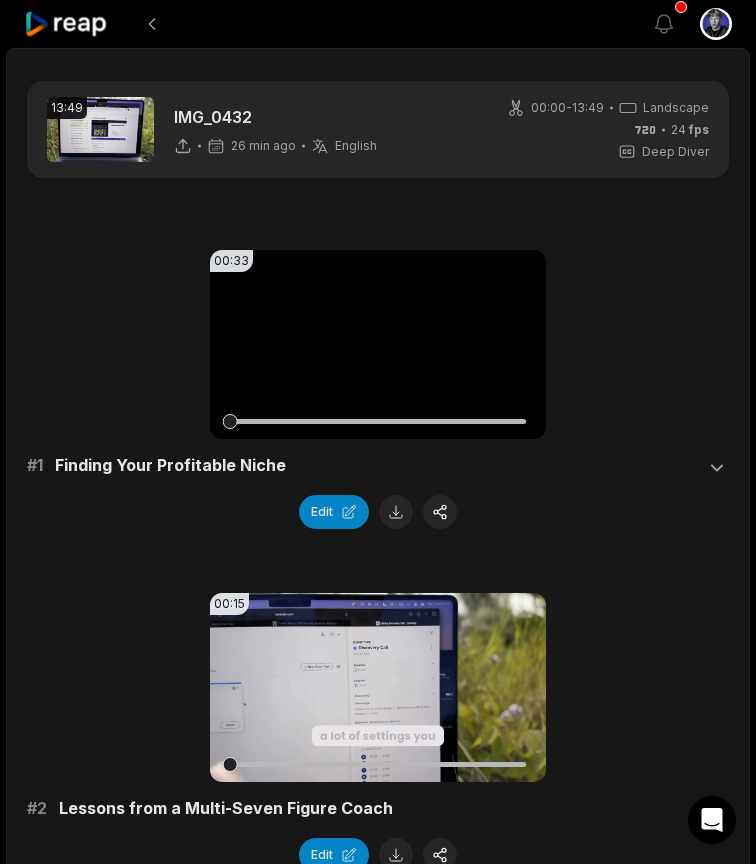 scroll, scrollTop: 139, scrollLeft: 0, axis: vertical 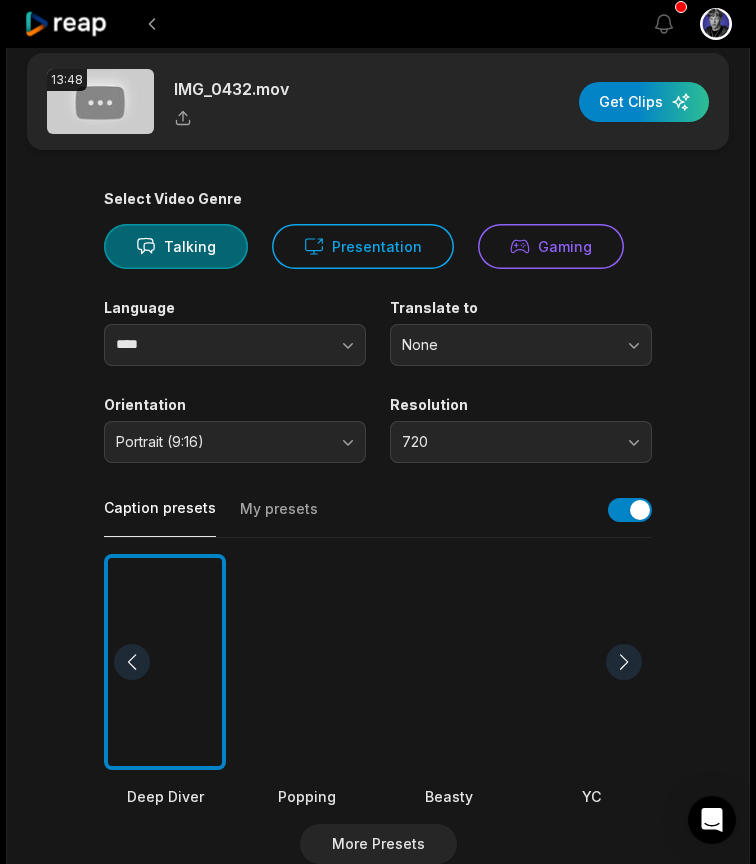 click on "None" at bounding box center (507, 345) 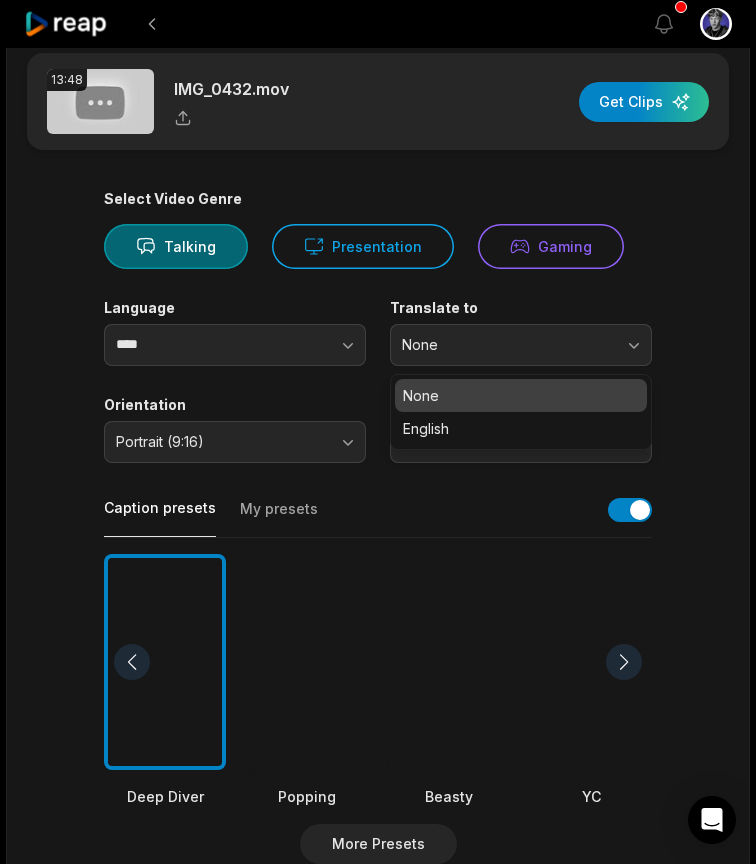 click on "Portrait (9:16)" at bounding box center [221, 442] 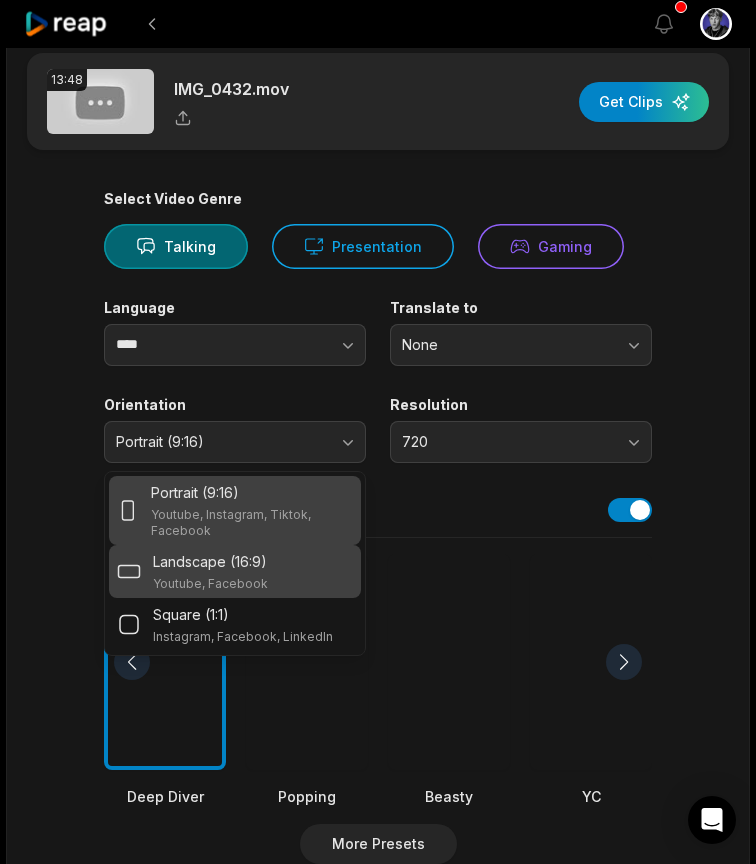 click on "Landscape (16:9) Youtube, Facebook" at bounding box center (235, 571) 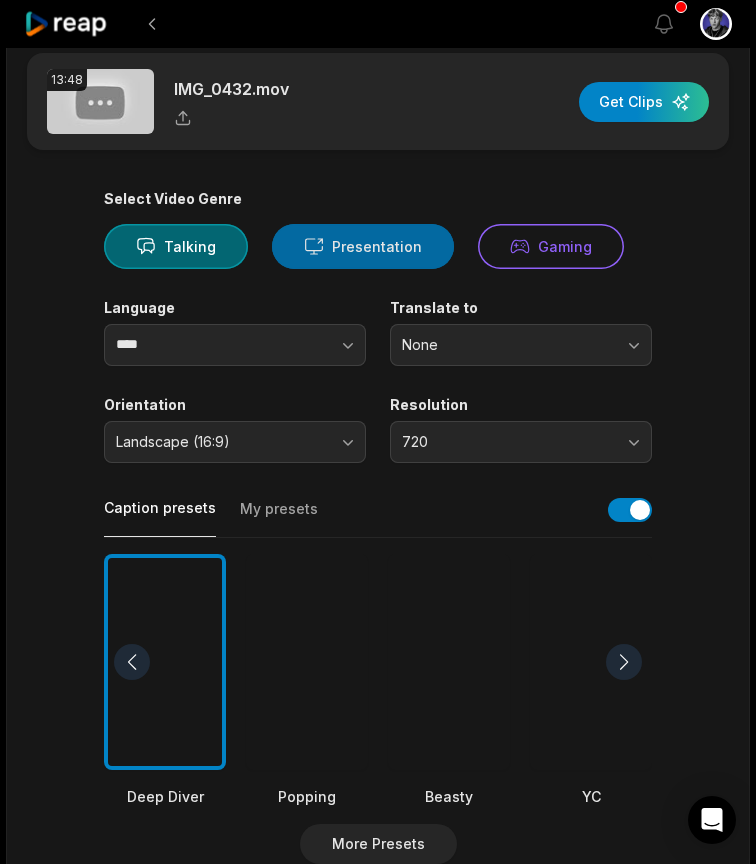 click on "Presentation" at bounding box center (363, 246) 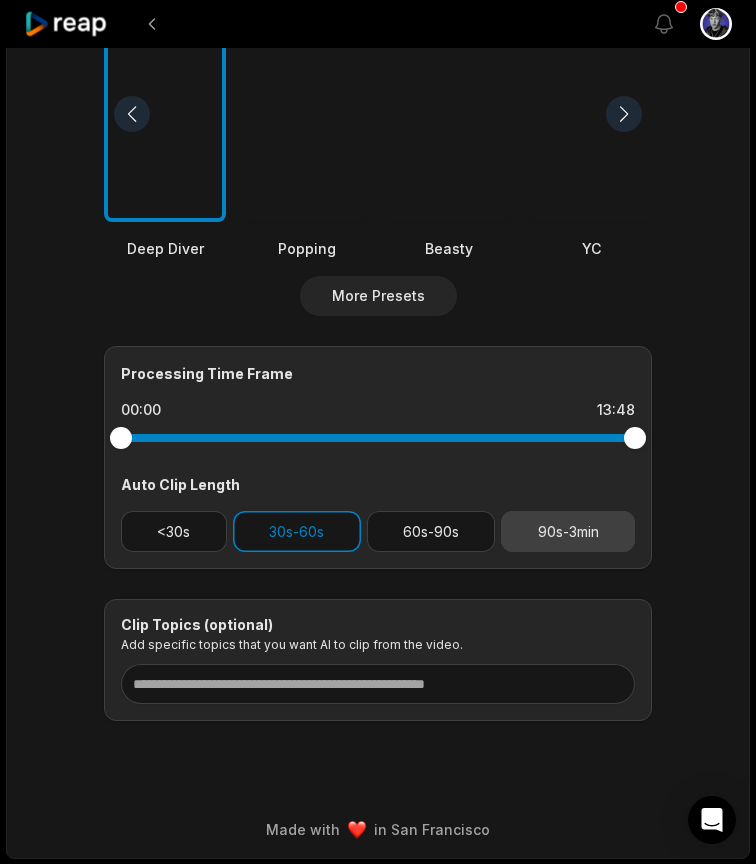 click on "90s-3min" at bounding box center (568, 531) 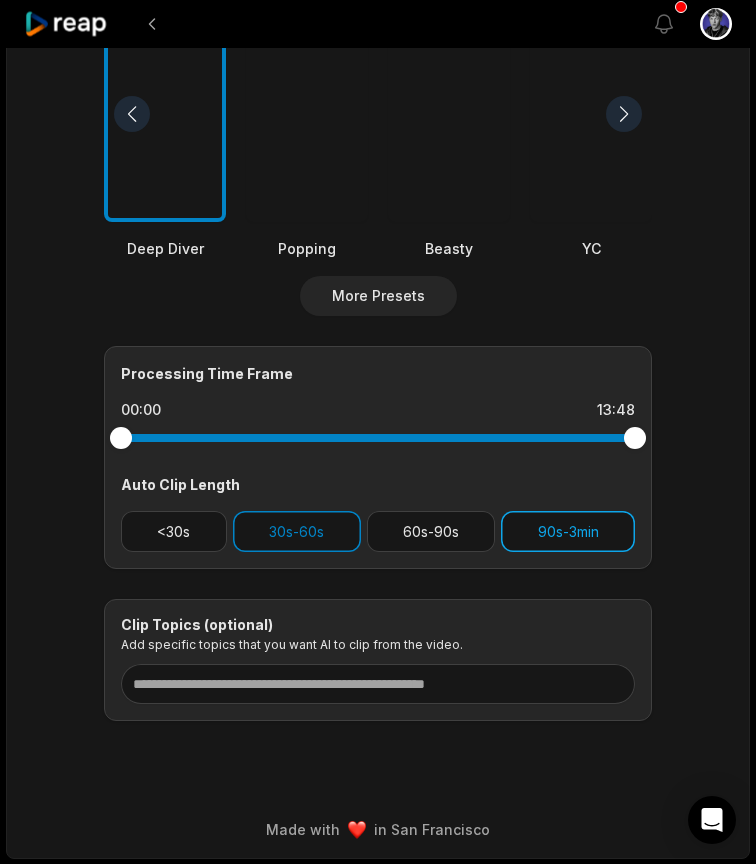 scroll, scrollTop: 575, scrollLeft: 0, axis: vertical 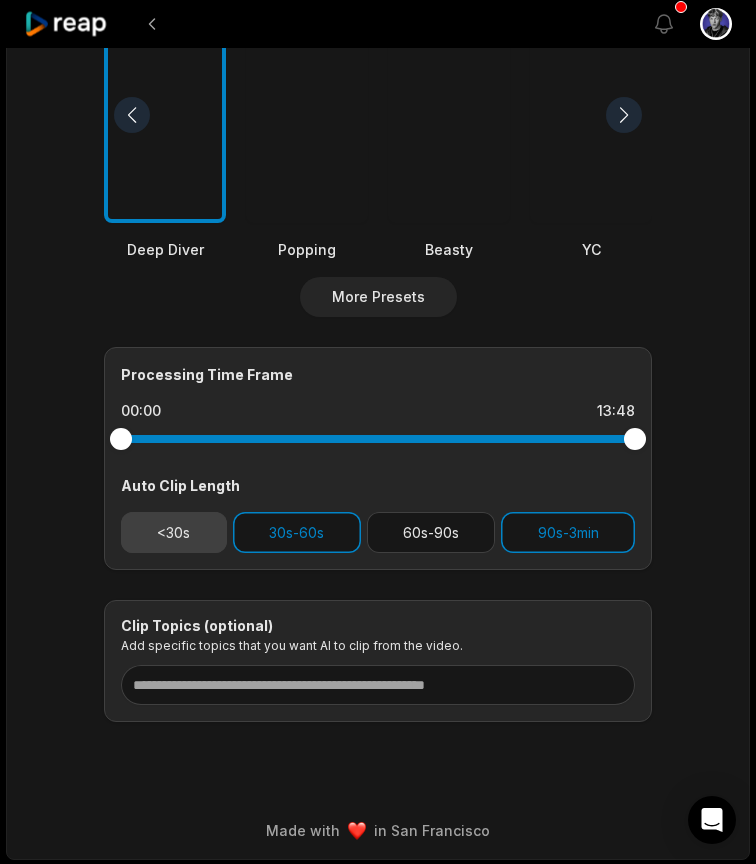 click on "<30s" at bounding box center (174, 532) 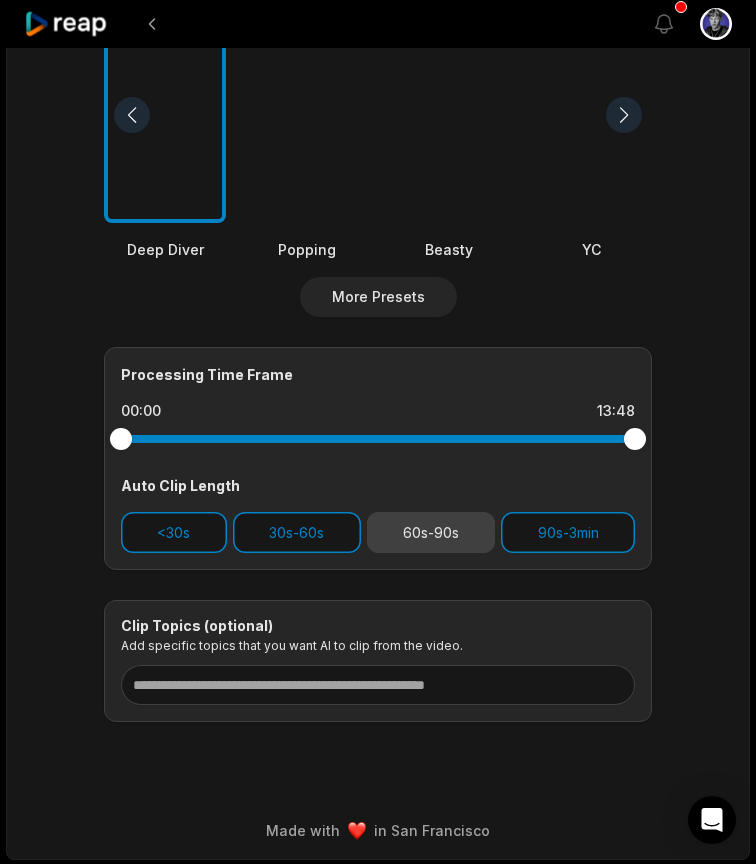 click on "60s-90s" at bounding box center [431, 532] 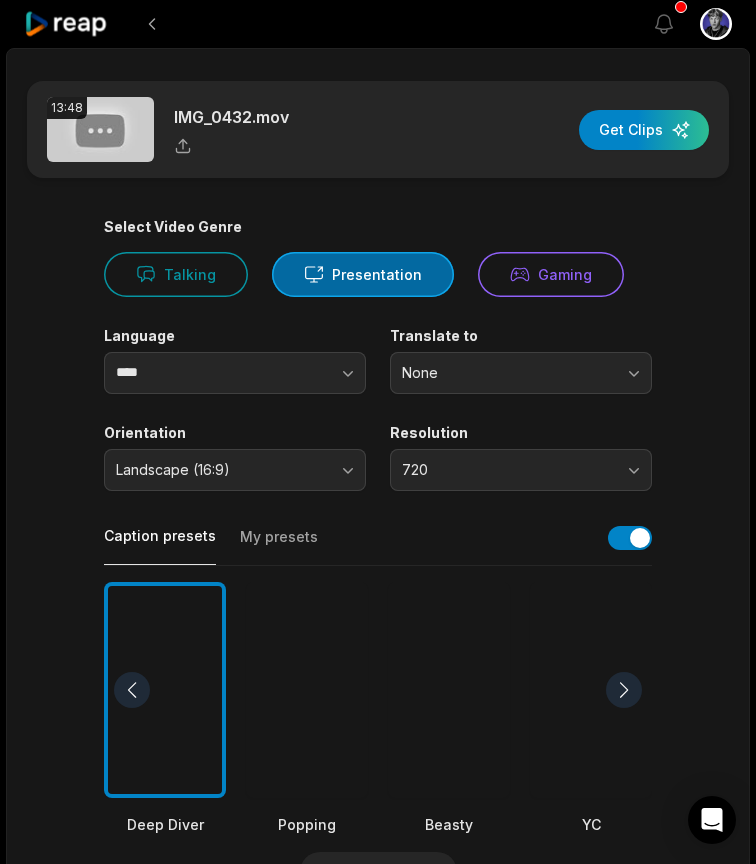 scroll, scrollTop: 0, scrollLeft: 0, axis: both 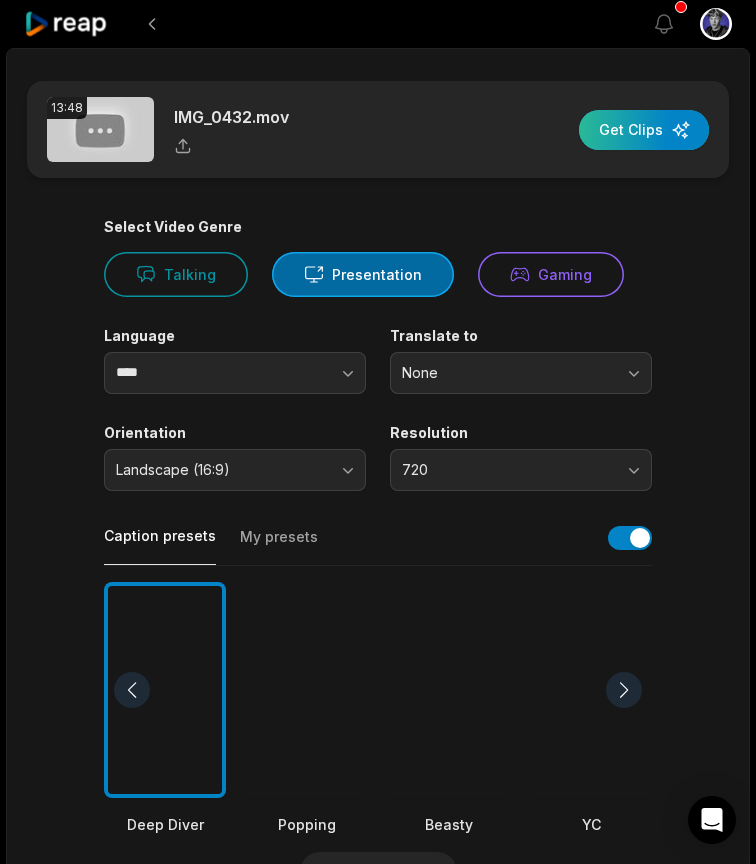 click at bounding box center (644, 130) 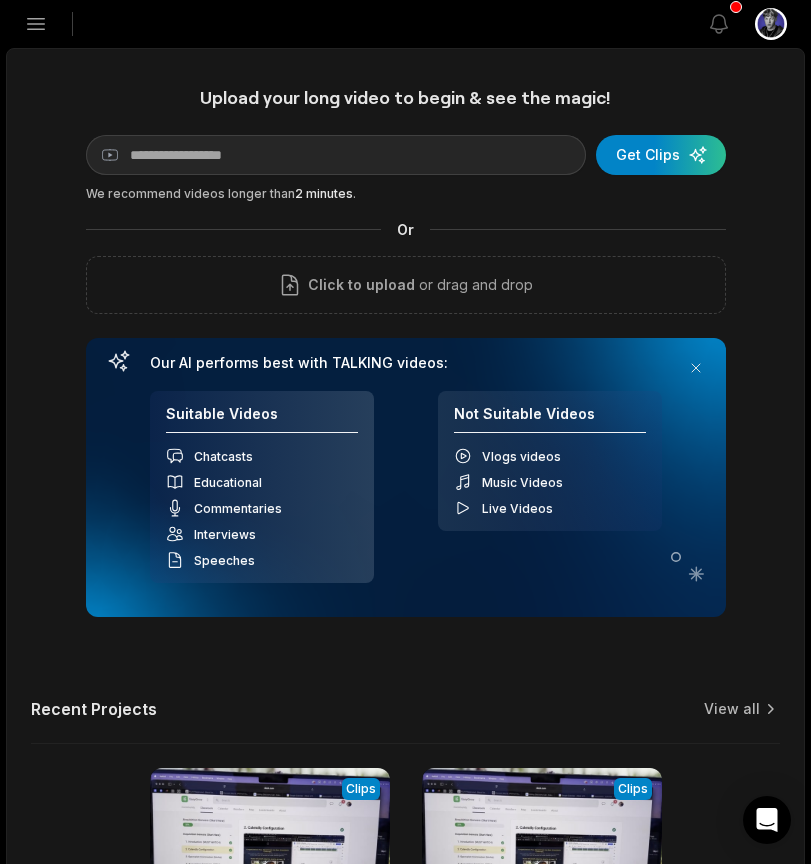 scroll, scrollTop: 0, scrollLeft: 0, axis: both 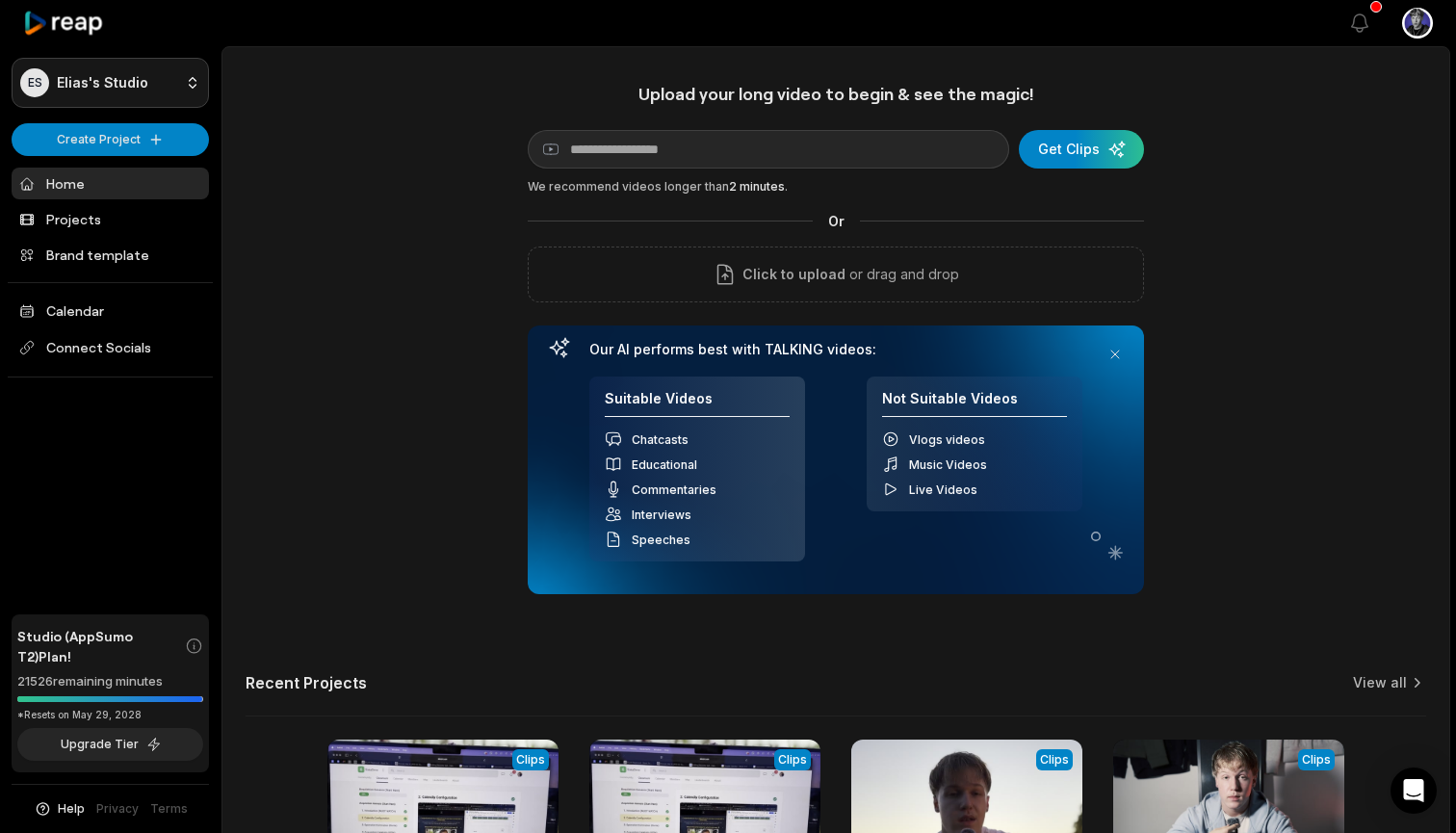 click on "ES Elias's Studio Create Project Home Projects Brand template Calendar Connect Socials Studio (AppSumo T2) Plan! [NUMBER] remaining minutes *Resets on May 29, 2028 Upgrade Tier Help Privacy Terms Open sidebar View notifications Open user menu Upload your long video to begin & see the magic! YouTube link Get Clips We recommend videos longer than 2 minutes . Or Click to upload or drag and drop Our AI performs best with TALKING videos: Suitable Videos Chatcasts Educational Commentaries Interviews Speeches Not Suitable Videos Vlogs videos Music Videos Live Videos Recent Projects View all View Clips Clips 13:48 IMG_0432 Open options 28 minutes ago View Clips Clips 13:48 IMG_0432 Open options an hour ago View Clips Clips 06:42 IMG_0429 Open options a day ago View Clips Clips 04:02 part 6 Open options 4 days ago Made with in [CITY]" at bounding box center [728, 416] 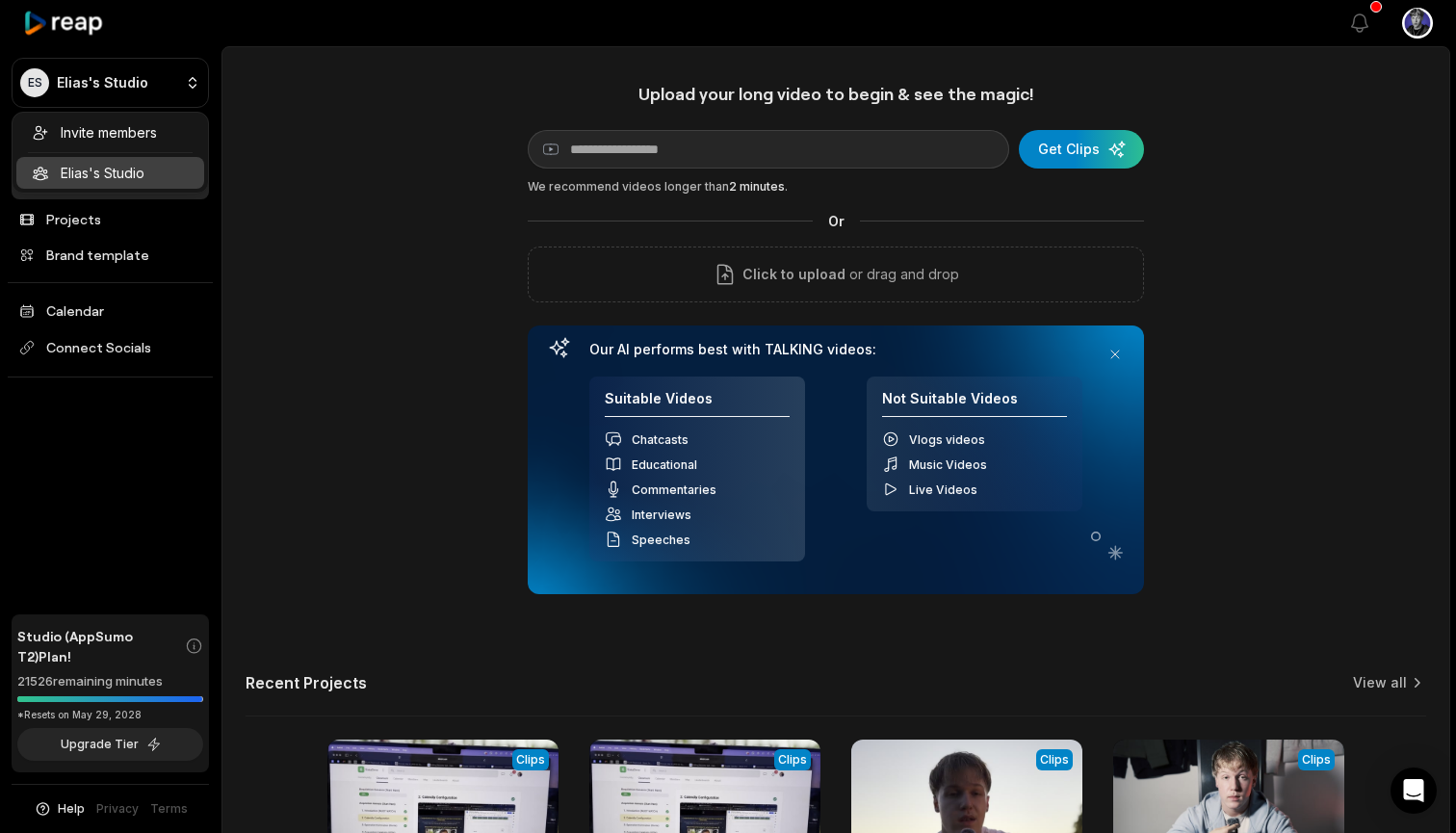 click on "ES Elias's Studio Create Project Home Projects Brand template Calendar Connect Socials Studio (AppSumo T2) Plan! [NUMBER] remaining minutes *Resets on May 29, 2028 Upgrade Tier Help Privacy Terms Open sidebar View notifications Open user menu Upload your long video to begin & see the magic! YouTube link Get Clips We recommend videos longer than 2 minutes . Or Click to upload or drag and drop Our AI performs best with TALKING videos: Suitable Videos Chatcasts Educational Commentaries Interviews Speeches Not Suitable Videos Vlogs videos Music Videos Live Videos Recent Projects View all View Clips Clips 13:48 IMG_0432 Open options 28 minutes ago View Clips Clips 13:48 IMG_0432 Open options an hour ago View Clips Clips 06:42 IMG_0429 Open options a day ago View Clips Clips 04:02 part 6 Open options 4 days ago Made with in [CITY]
Invite members Elias's Studio" at bounding box center [728, 416] 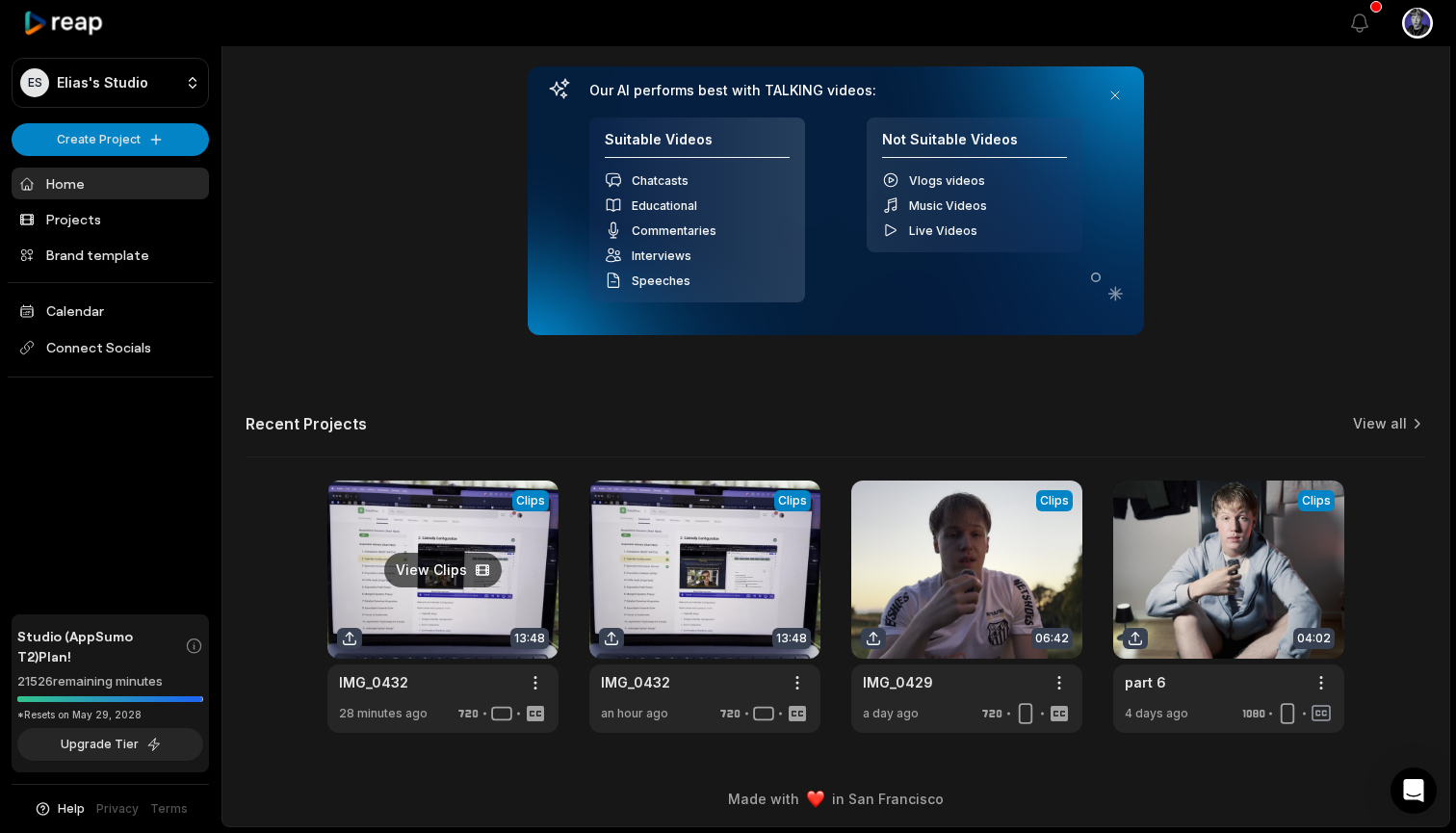 scroll, scrollTop: 258, scrollLeft: 0, axis: vertical 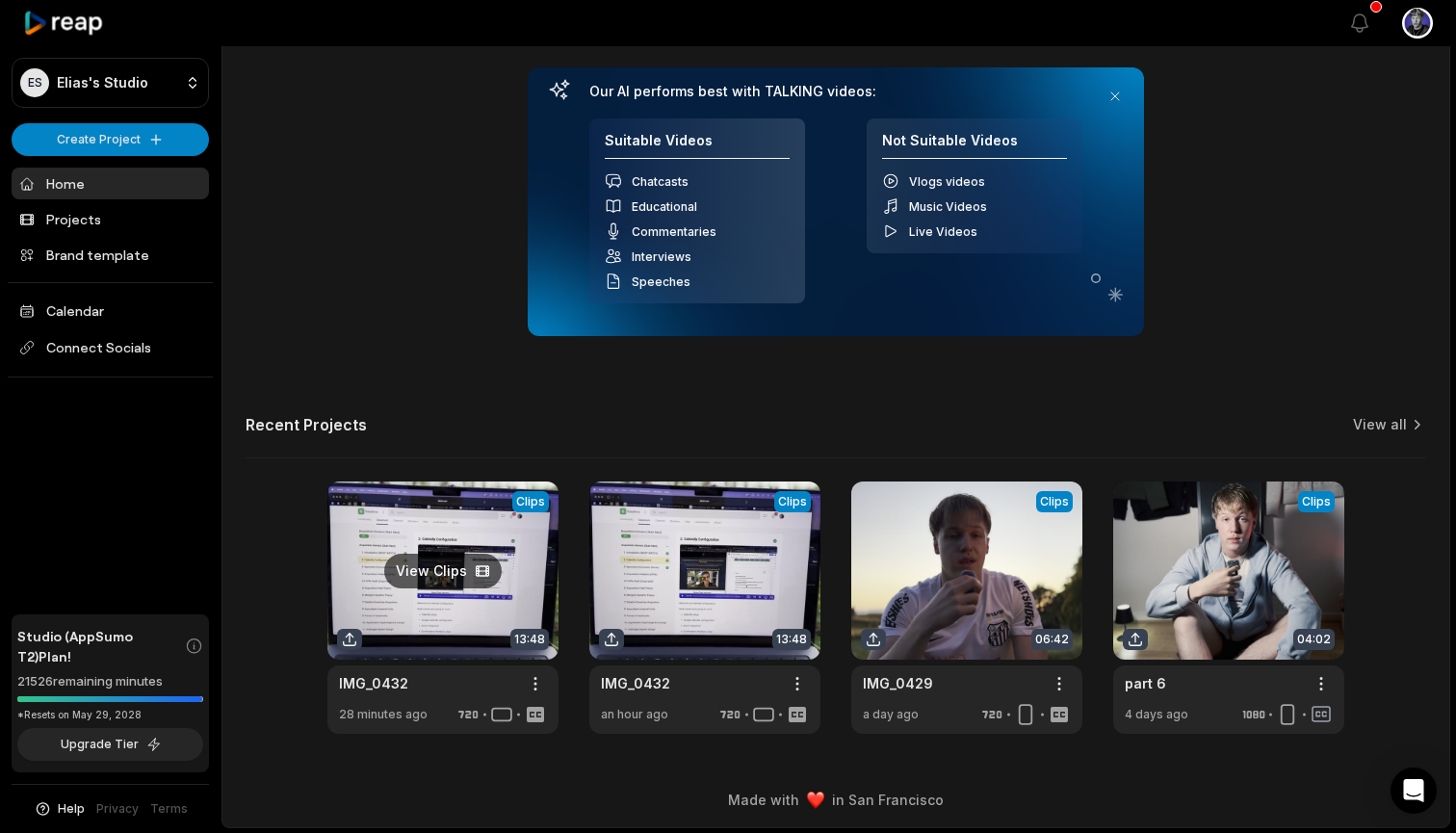 click at bounding box center (443, 608) 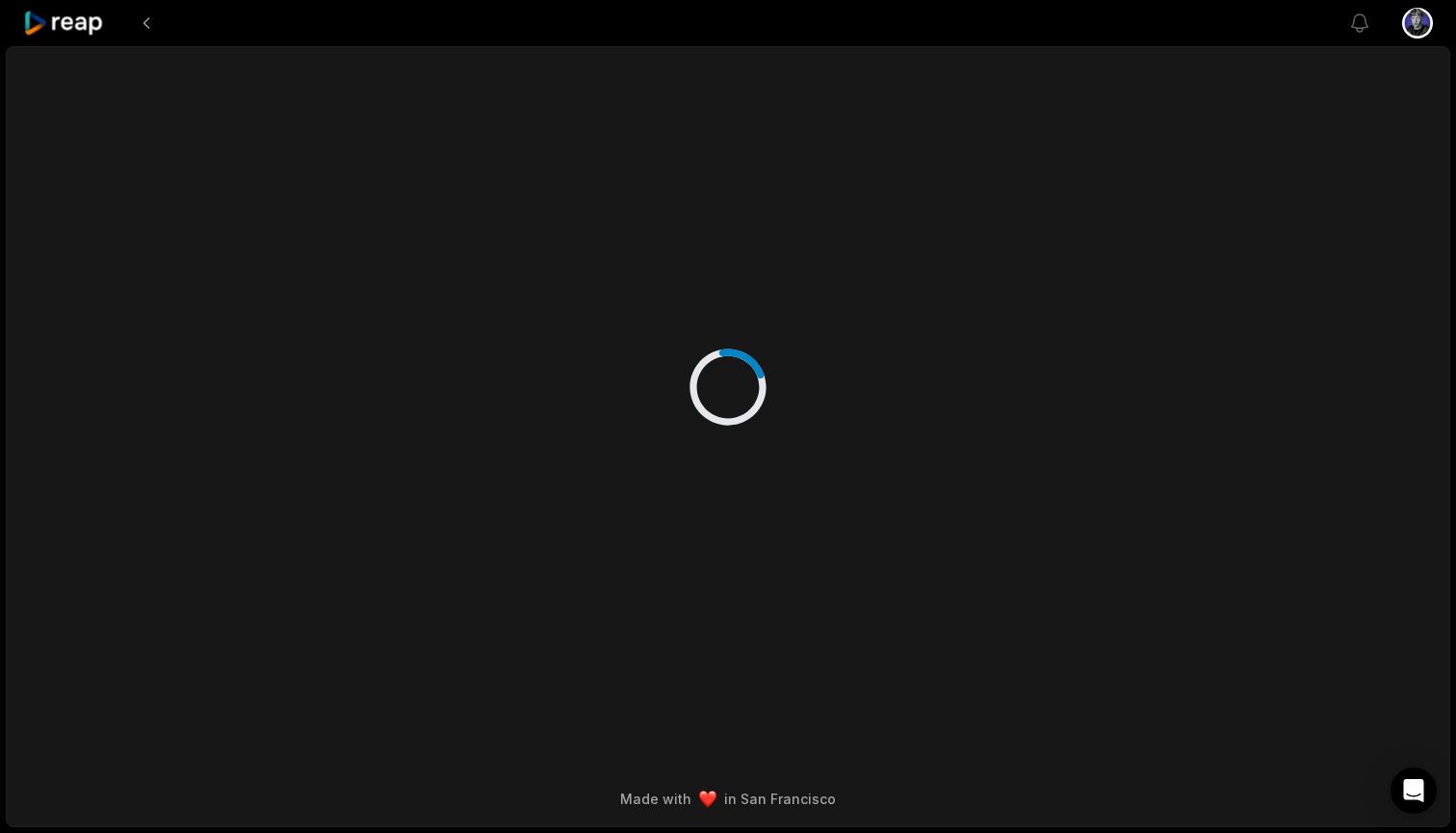 scroll, scrollTop: 0, scrollLeft: 0, axis: both 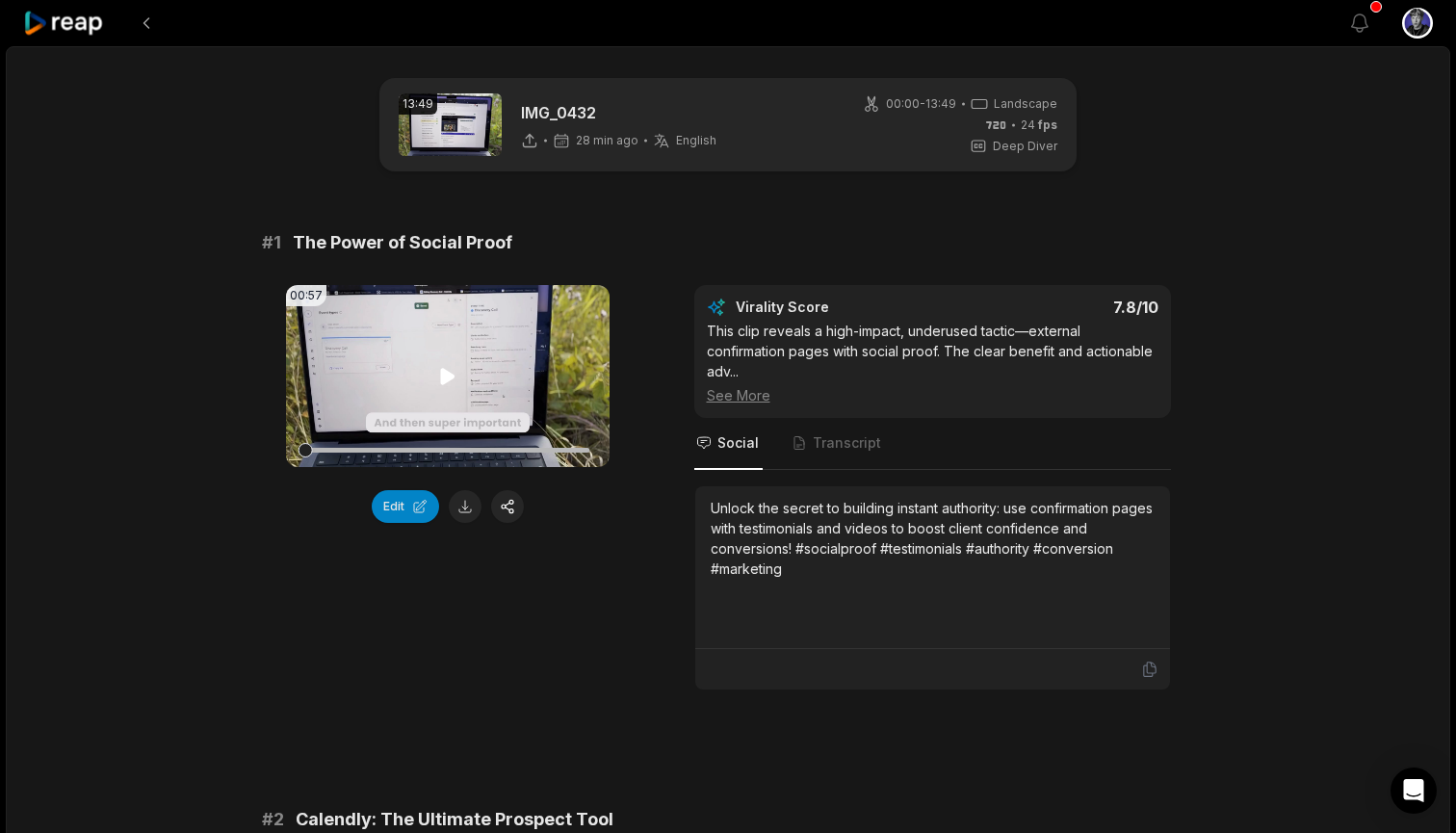 click 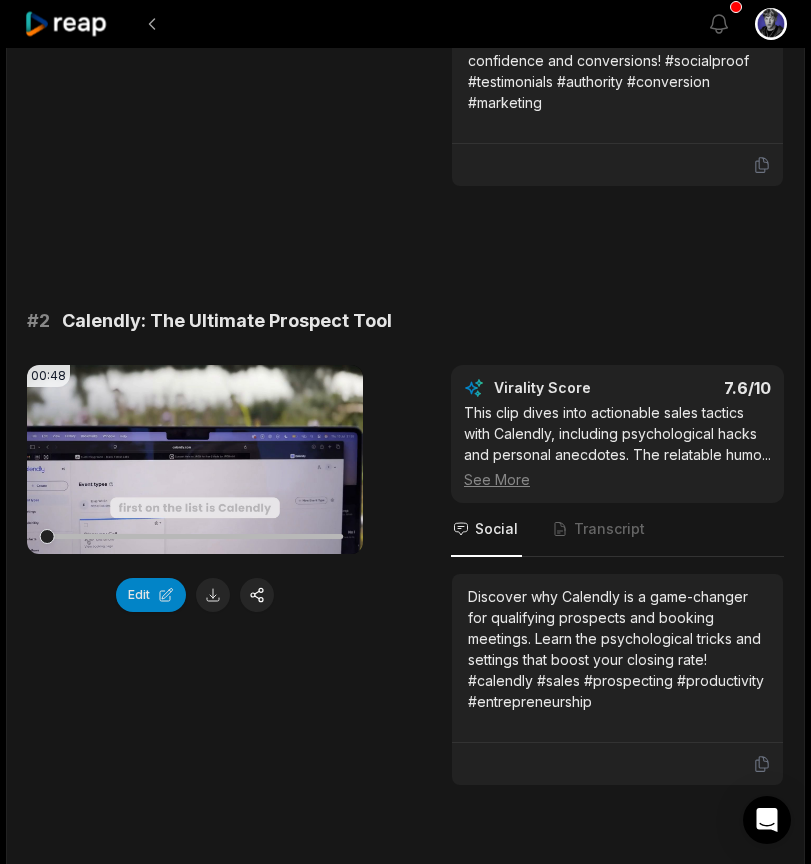 scroll, scrollTop: 536, scrollLeft: 0, axis: vertical 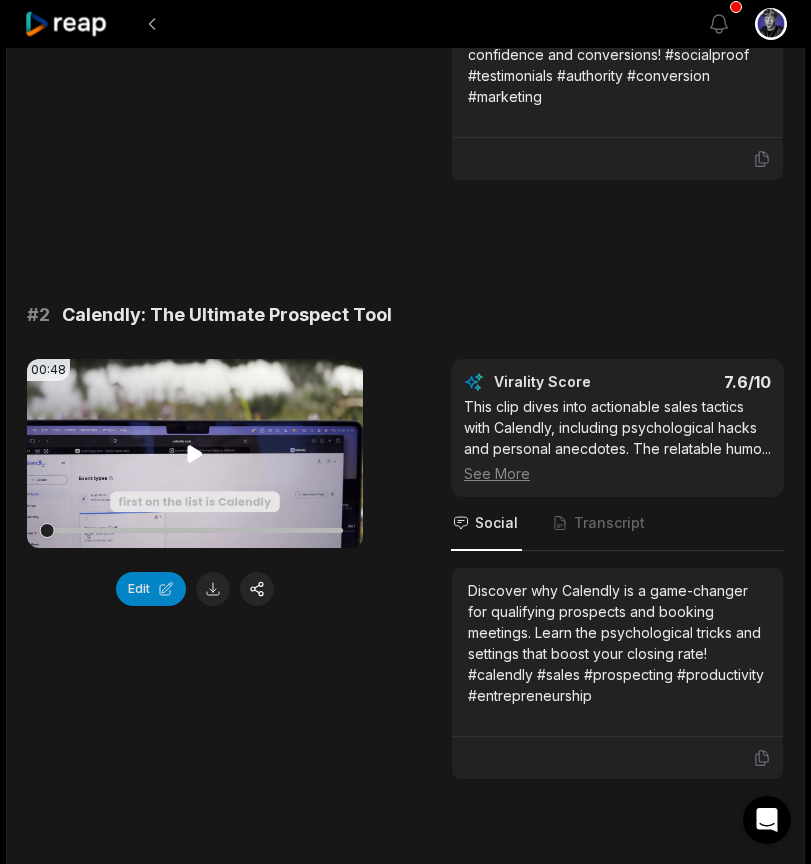click 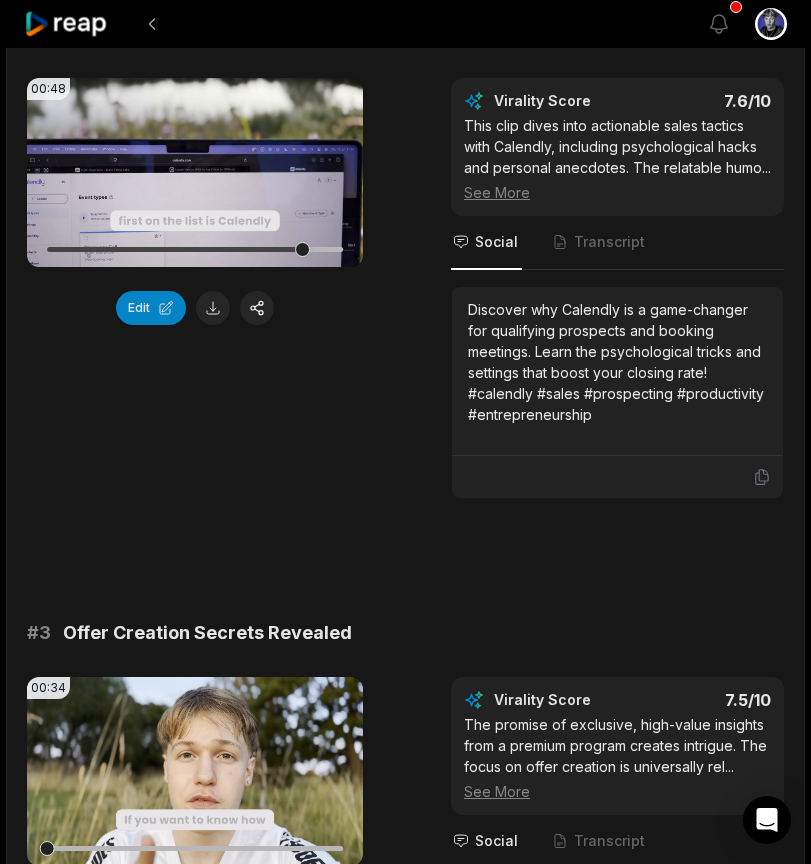 scroll, scrollTop: 663, scrollLeft: 0, axis: vertical 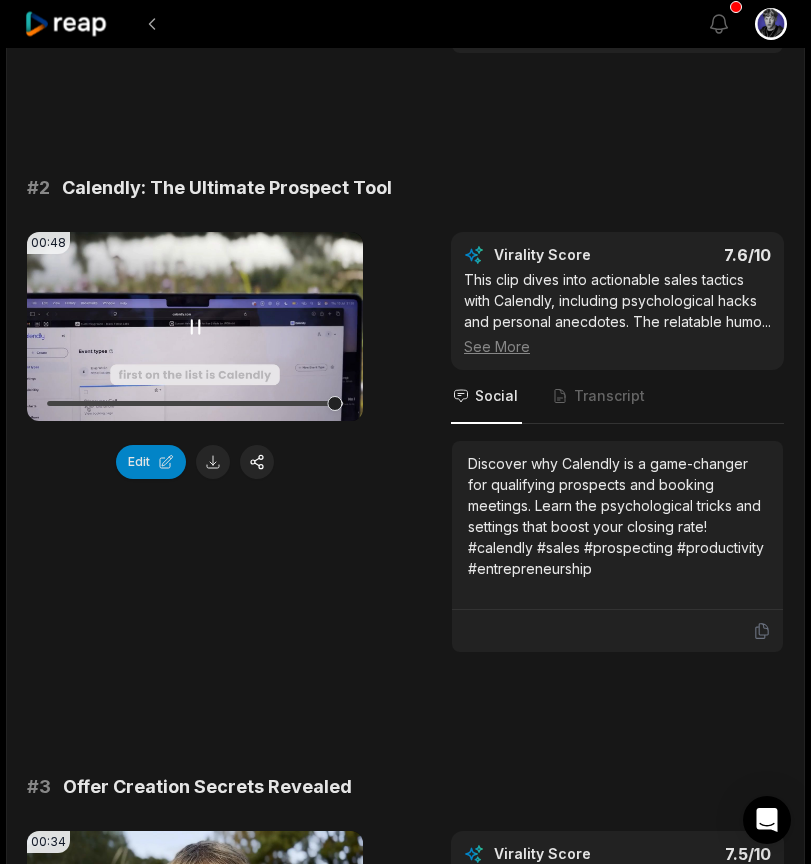 click 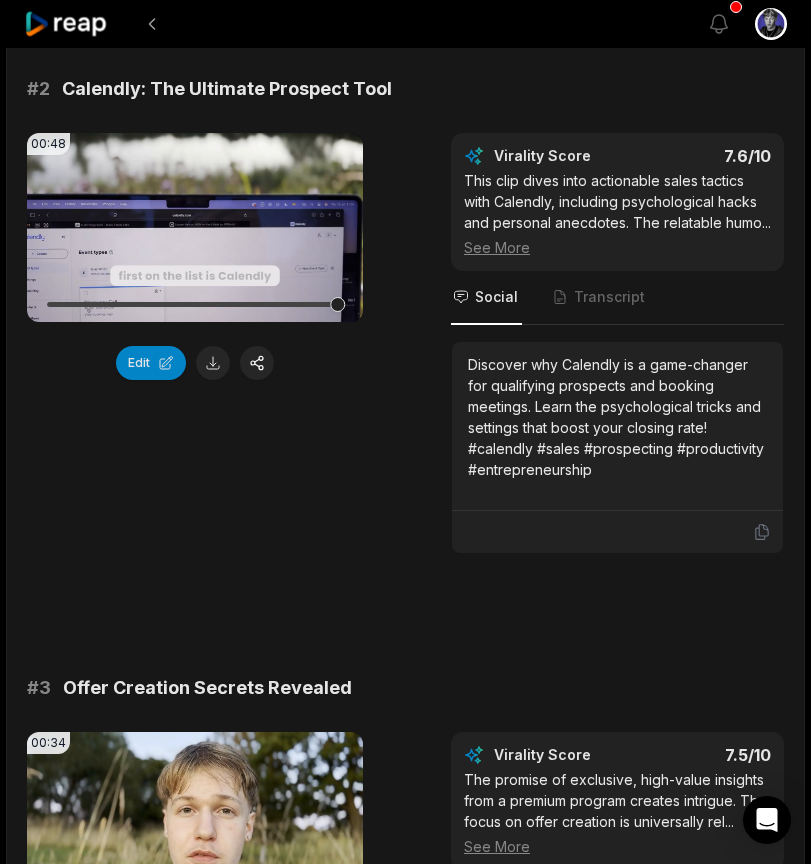 scroll, scrollTop: 942, scrollLeft: 0, axis: vertical 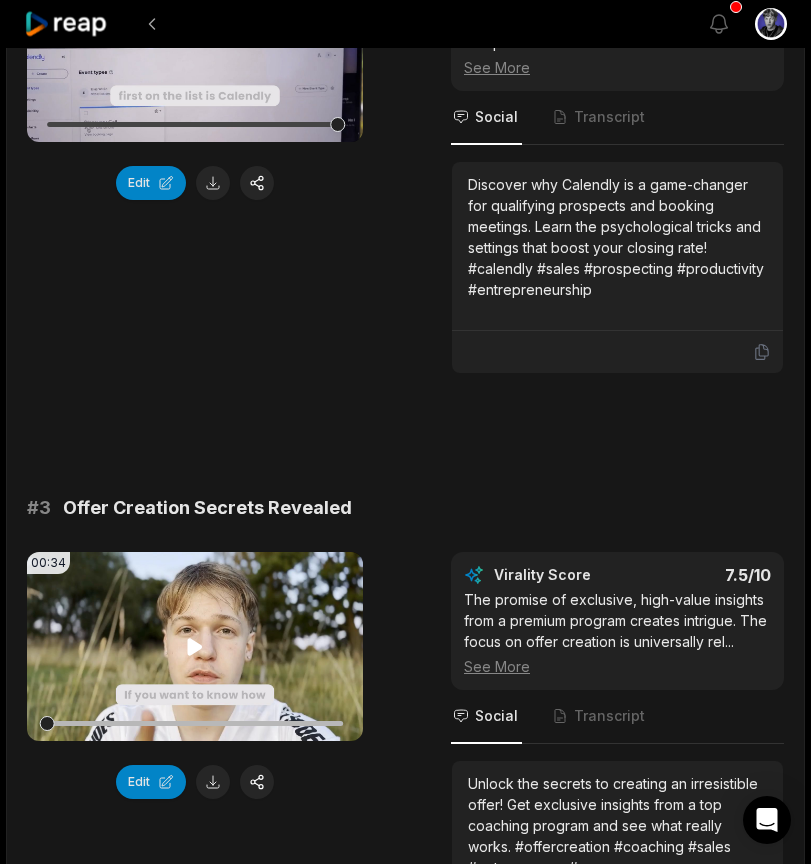 click 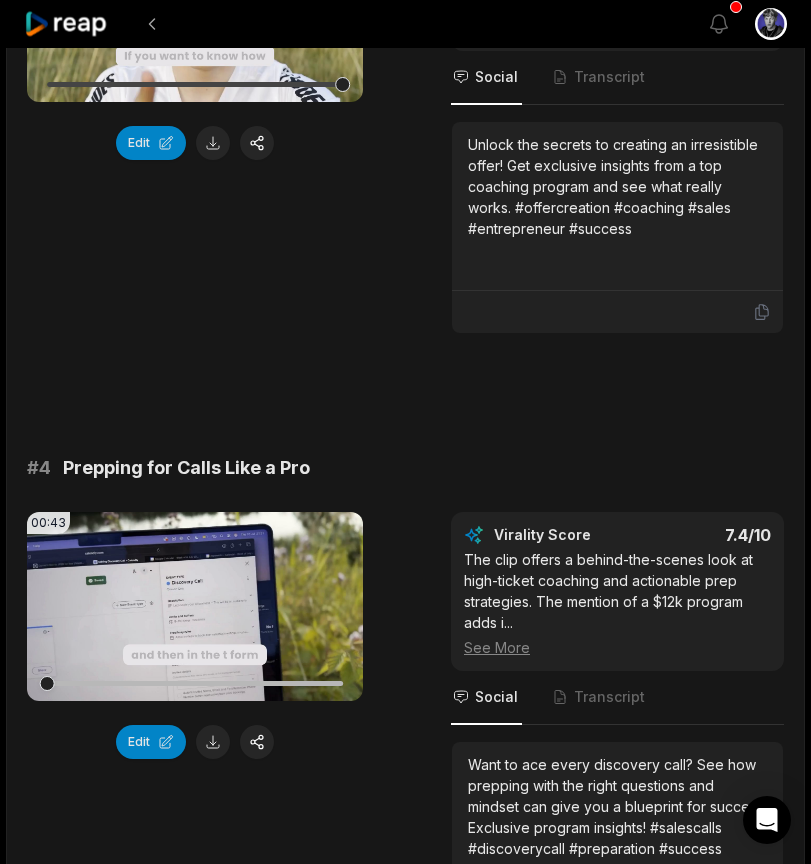 scroll, scrollTop: 1784, scrollLeft: 0, axis: vertical 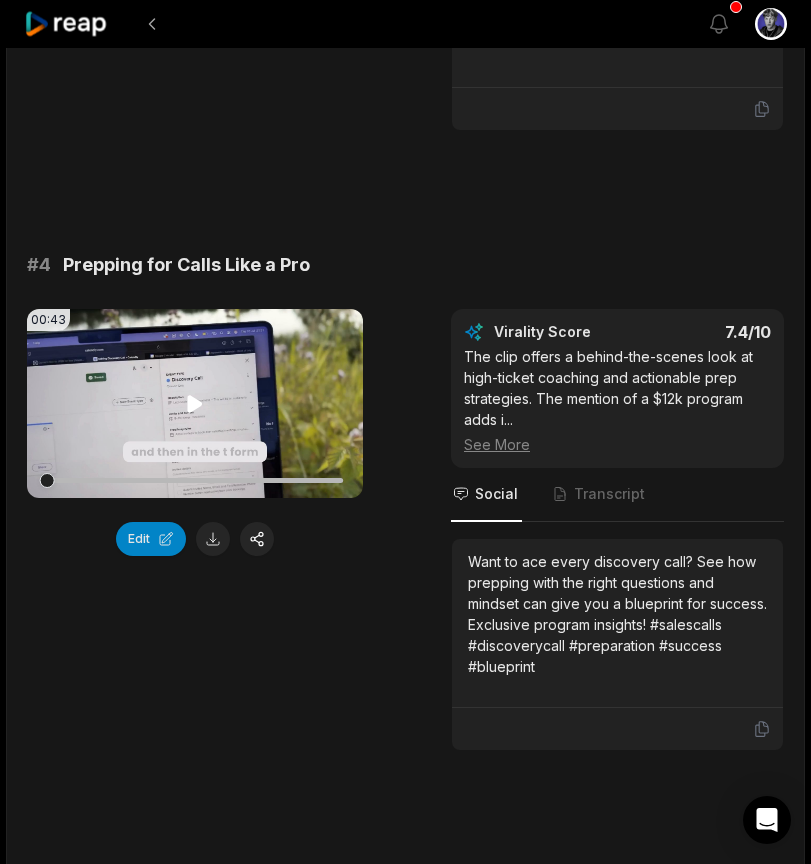 click 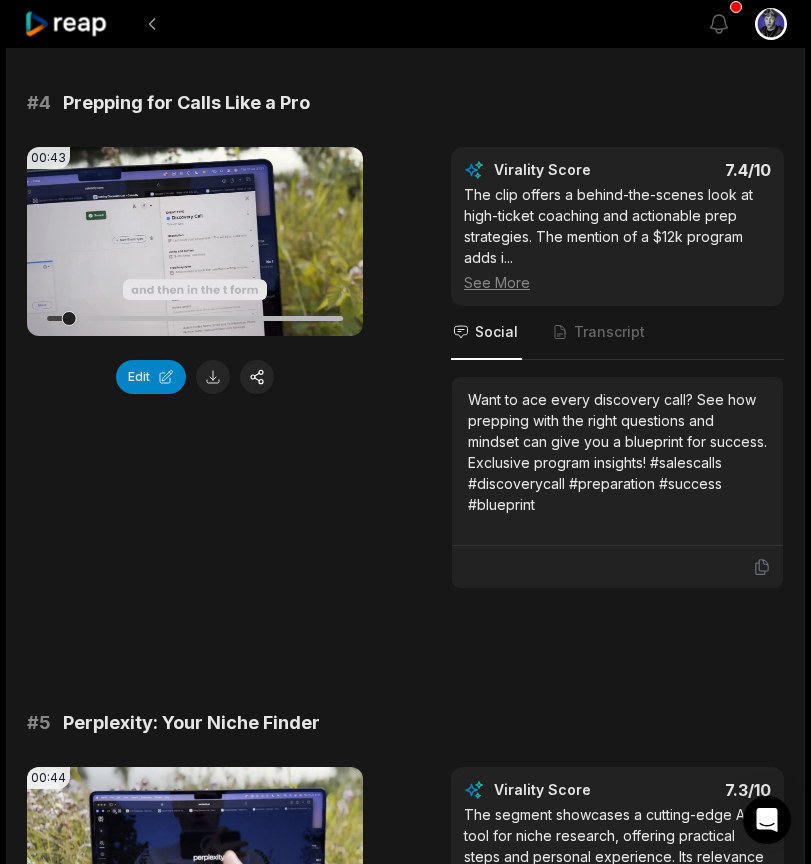 scroll, scrollTop: 1921, scrollLeft: 0, axis: vertical 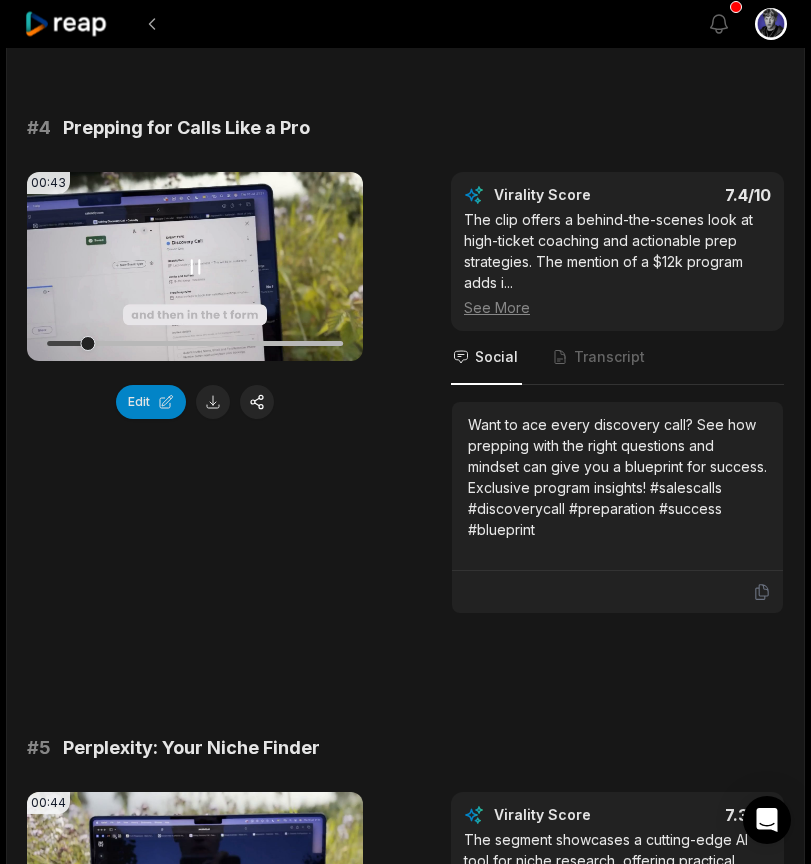 click on "Your browser does not support mp4 format." at bounding box center [195, 266] 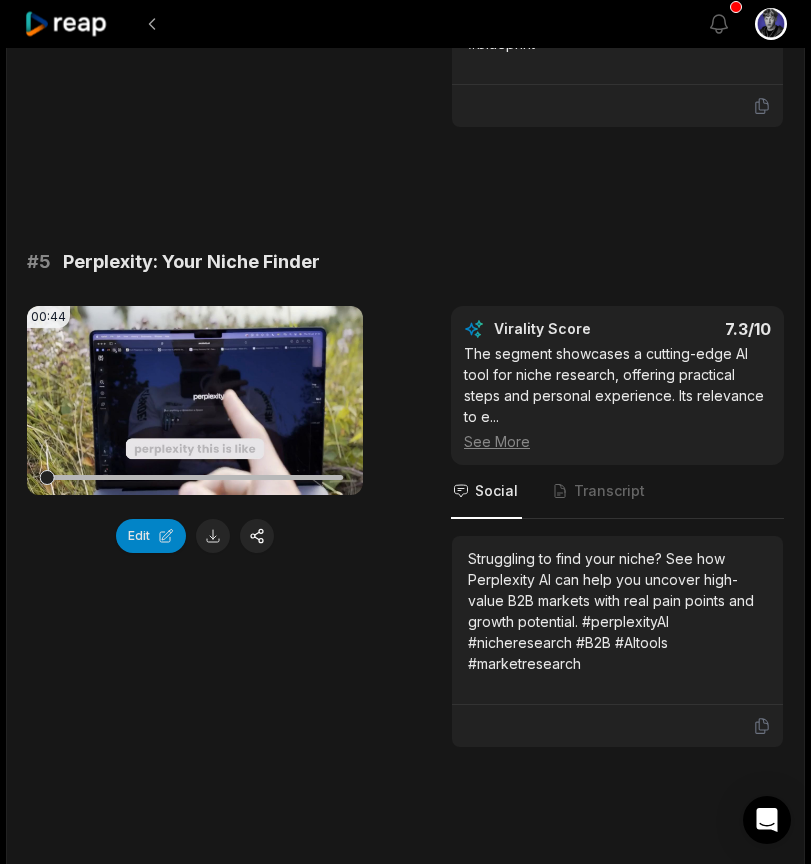 scroll, scrollTop: 2509, scrollLeft: 0, axis: vertical 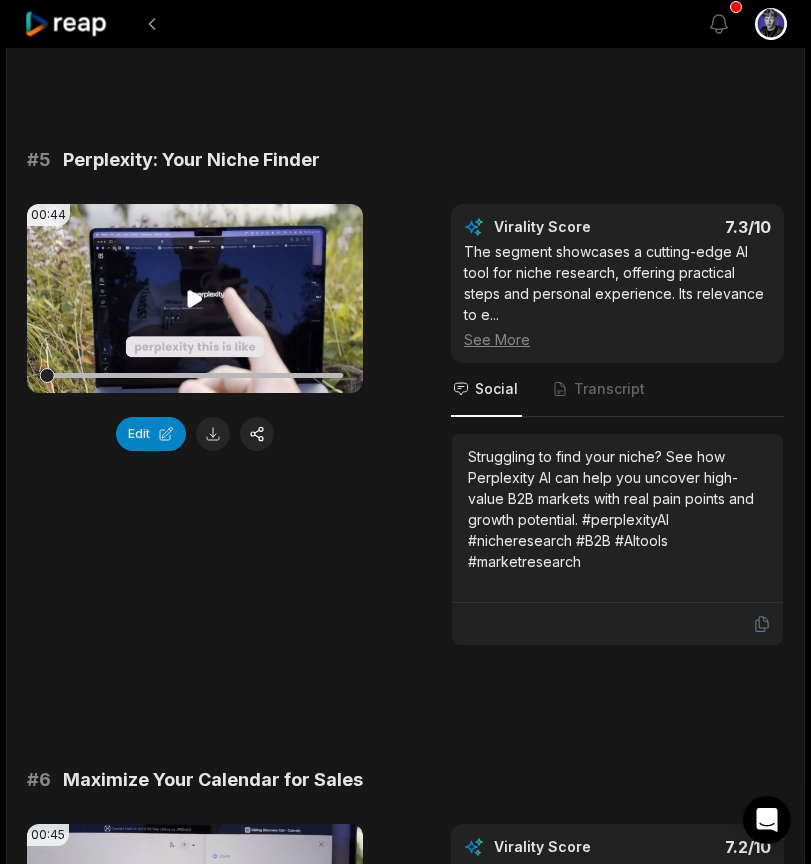 click 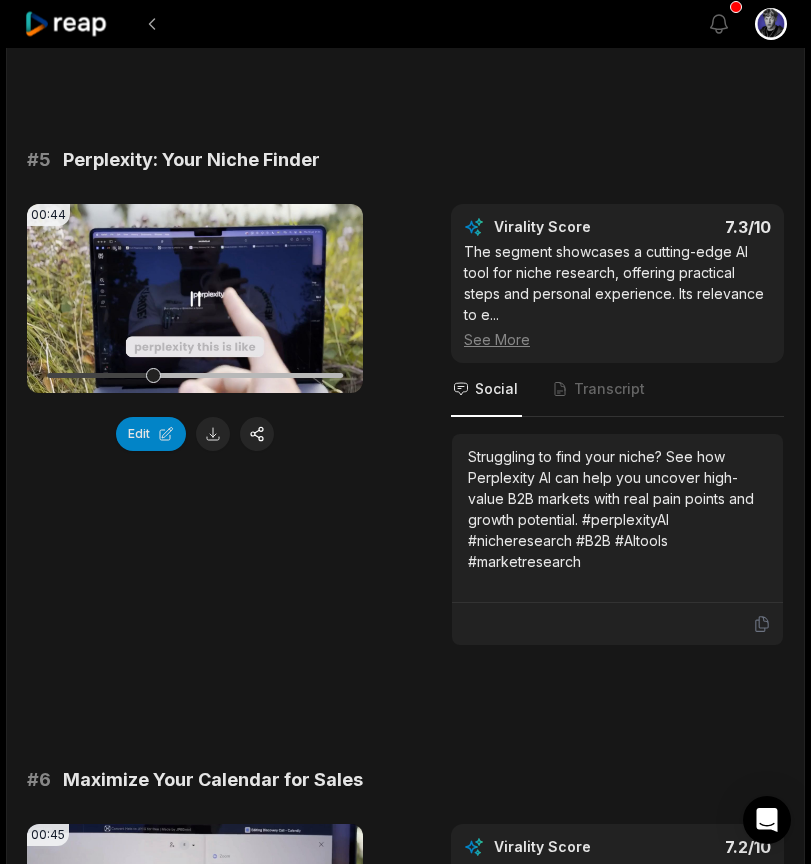 click on "Your browser does not support mp4 format." at bounding box center (195, 298) 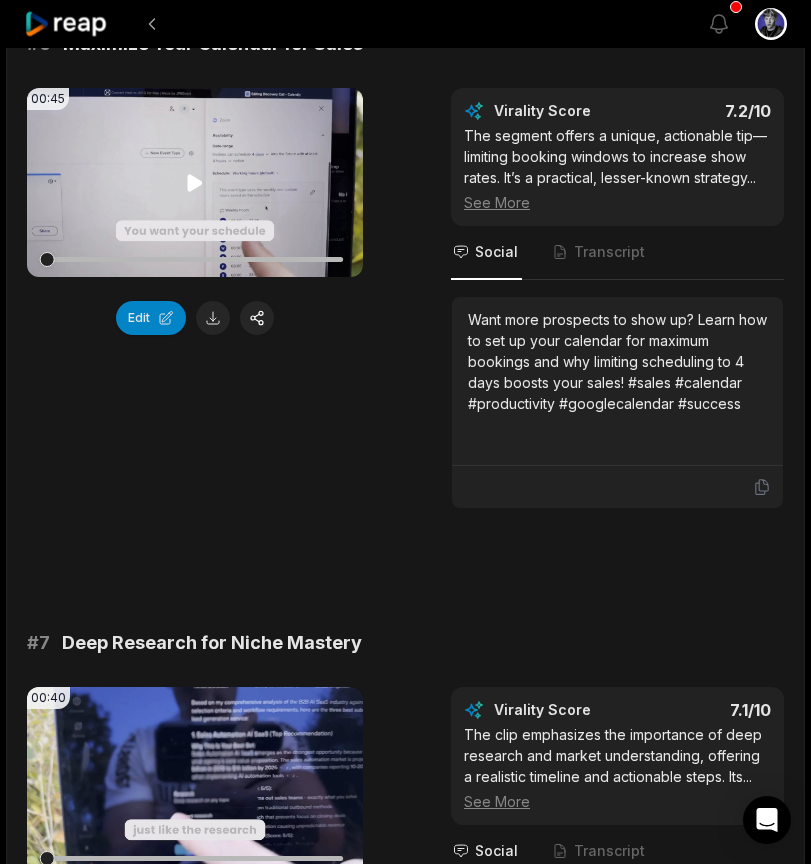 scroll, scrollTop: 3105, scrollLeft: 0, axis: vertical 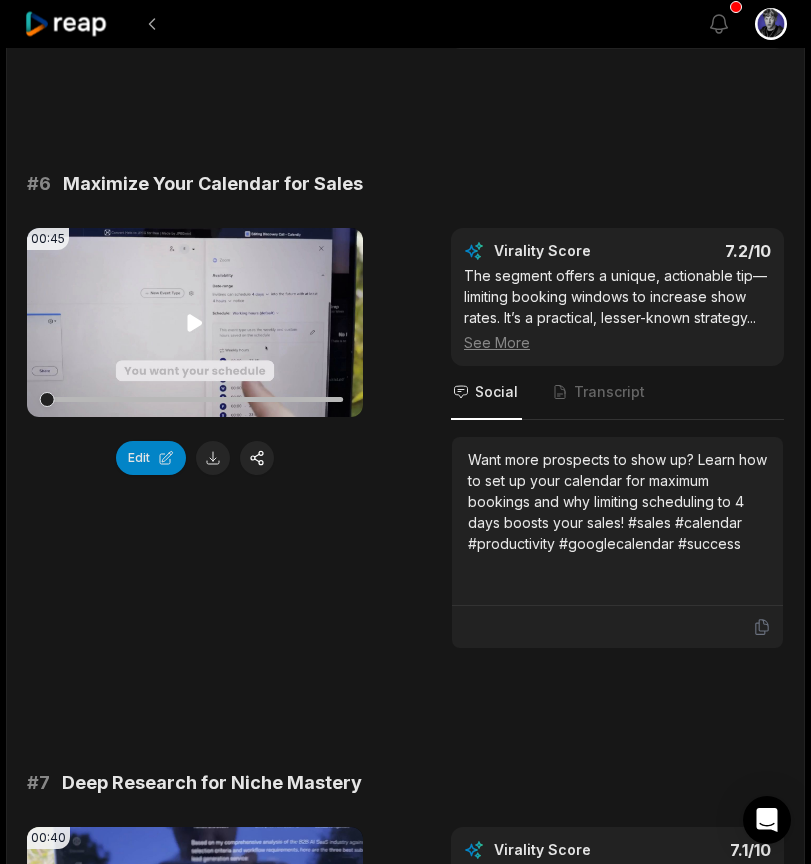click on "Your browser does not support mp4 format." at bounding box center (195, 322) 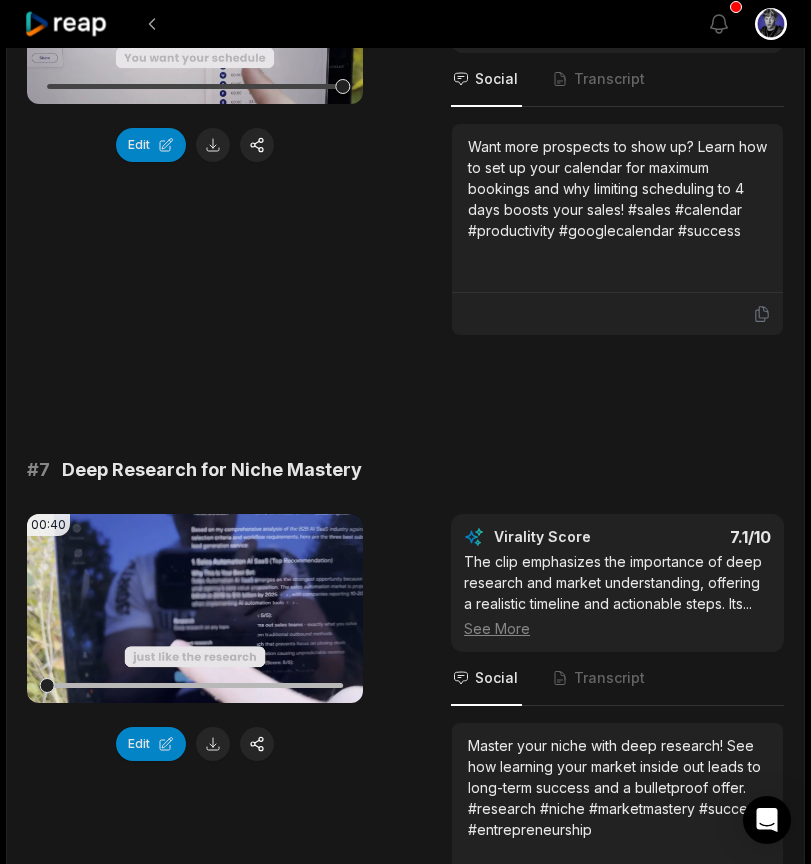 scroll, scrollTop: 3569, scrollLeft: 0, axis: vertical 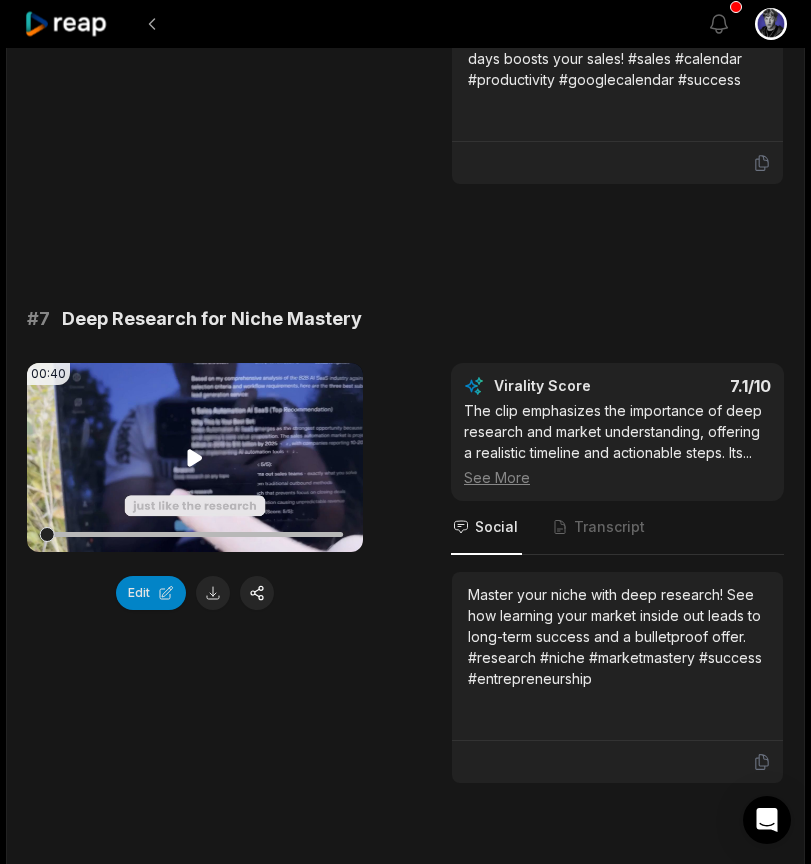 click on "Your browser does not support mp4 format." at bounding box center (195, 457) 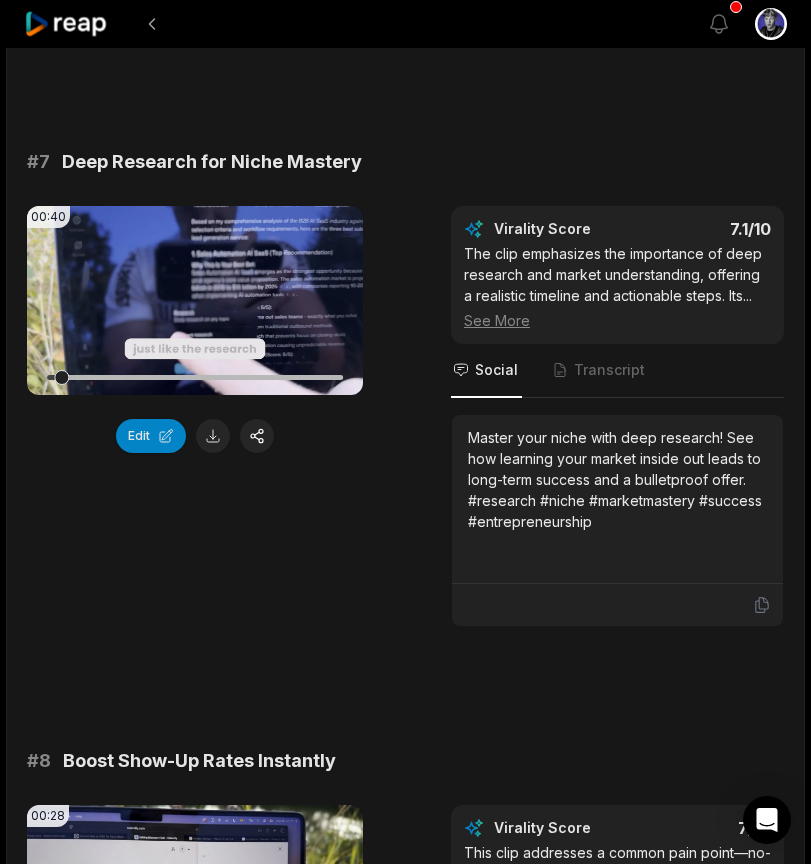 scroll, scrollTop: 3693, scrollLeft: 0, axis: vertical 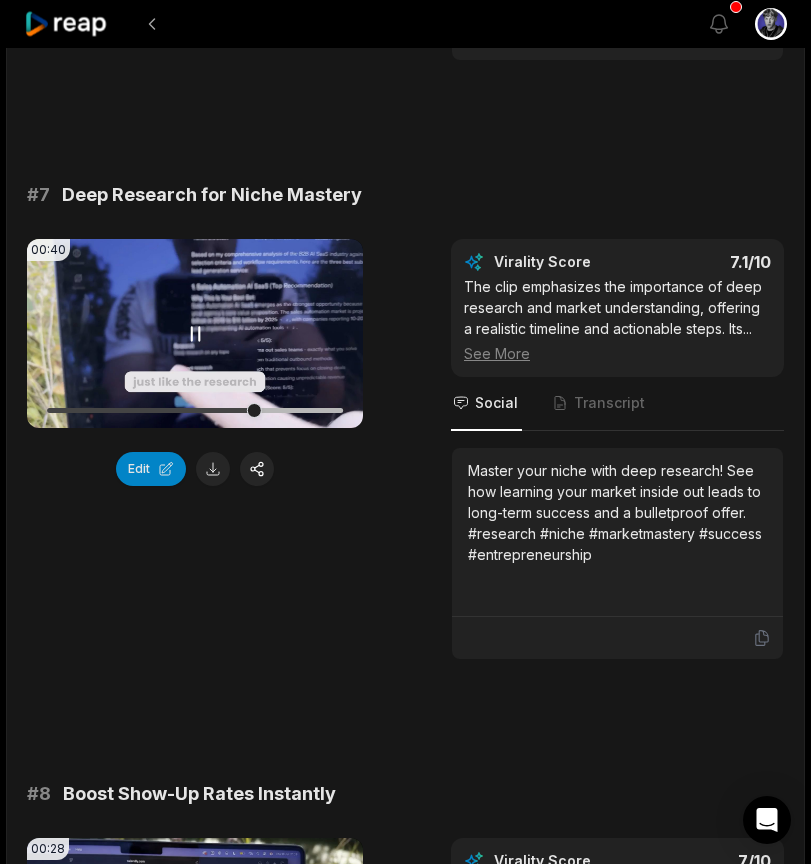 click at bounding box center (195, 410) 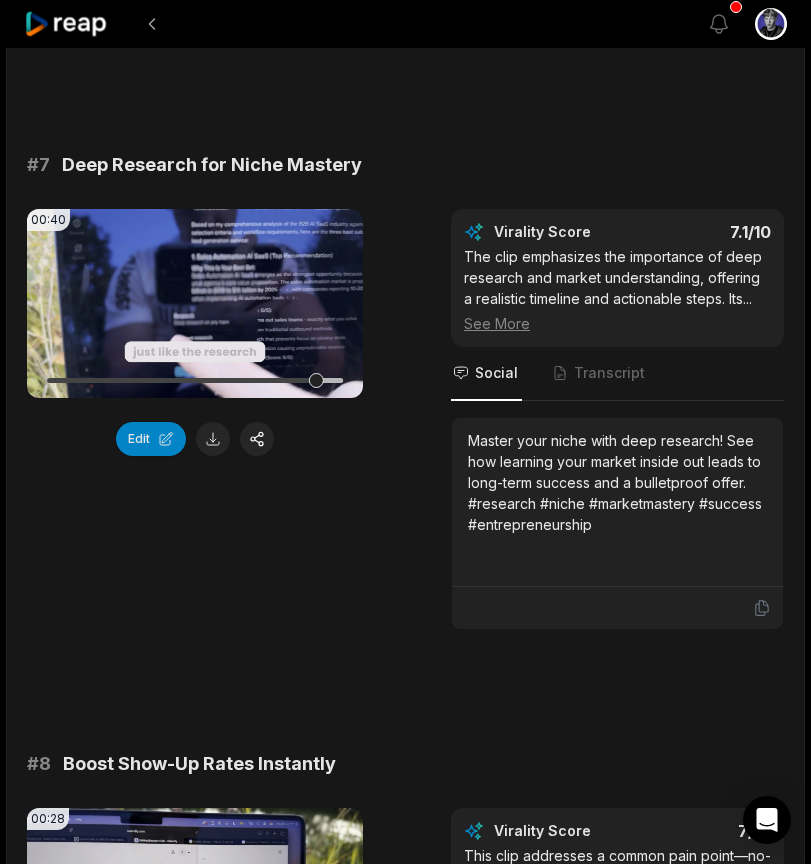 scroll, scrollTop: 3733, scrollLeft: 0, axis: vertical 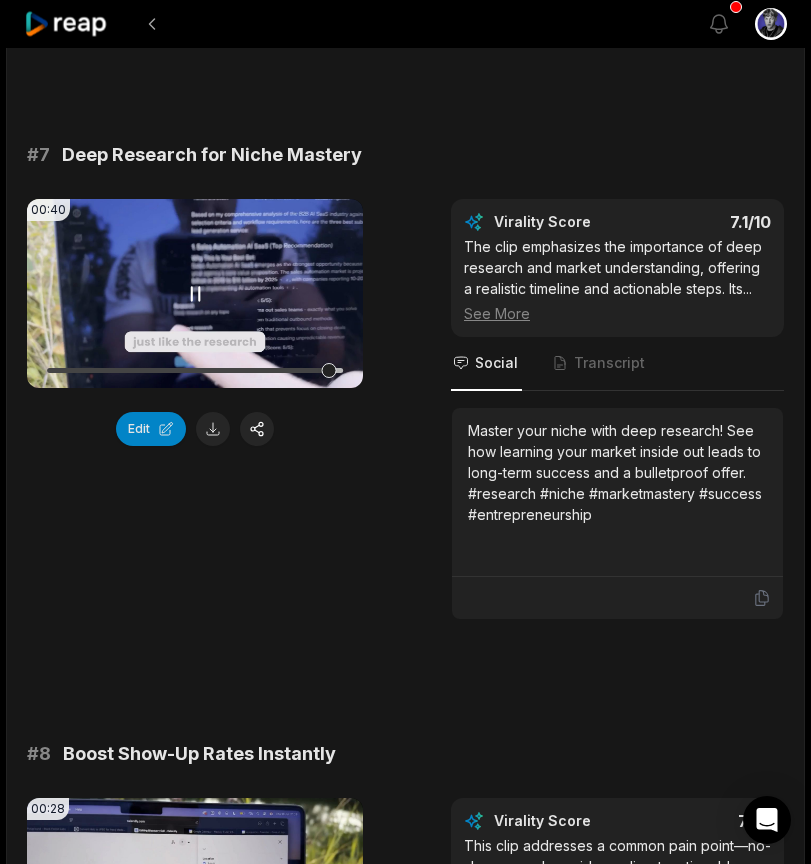 click on "Your browser does not support mp4 format." at bounding box center [195, 293] 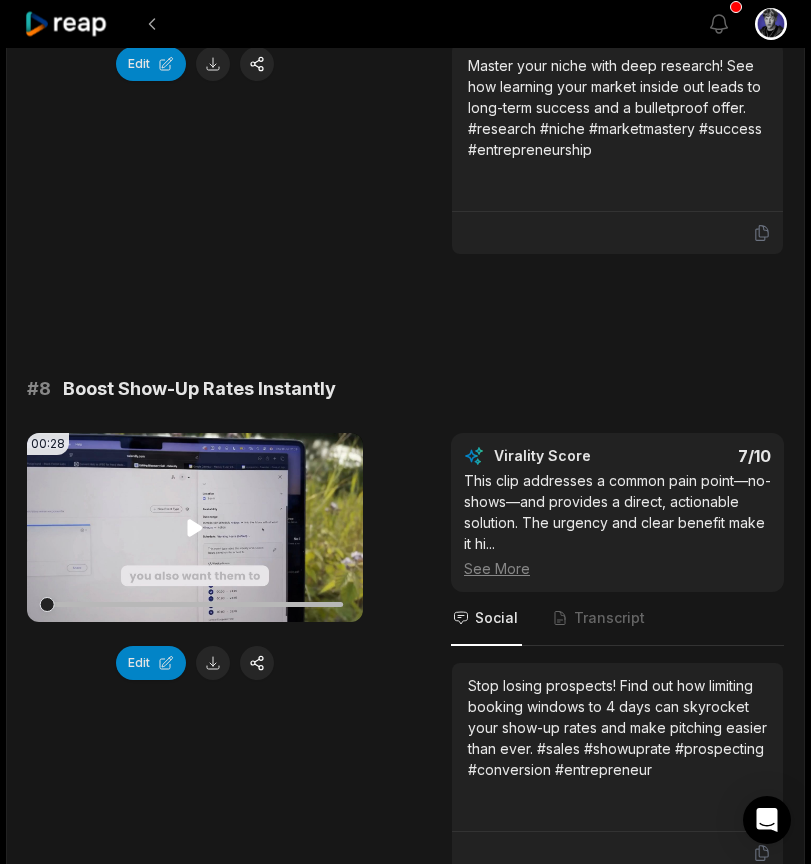click 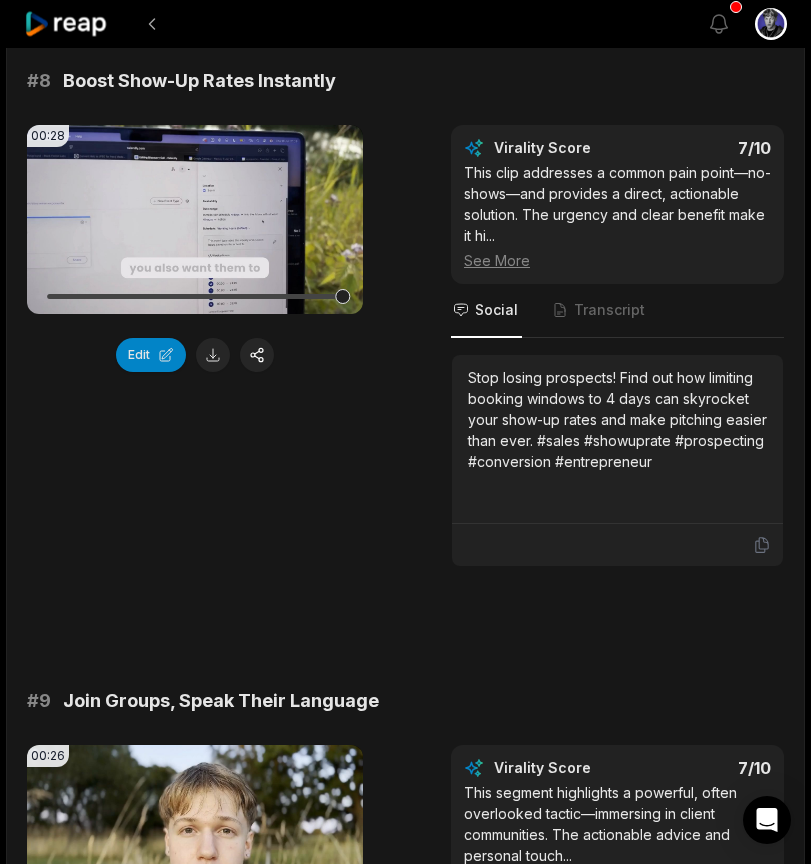 scroll, scrollTop: 4593, scrollLeft: 0, axis: vertical 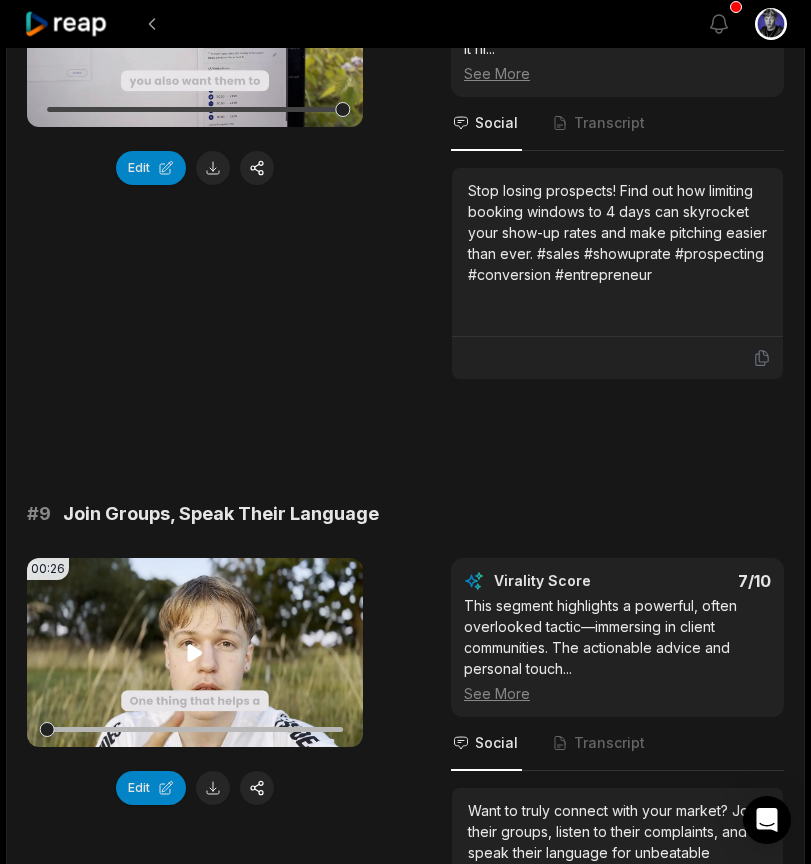 click 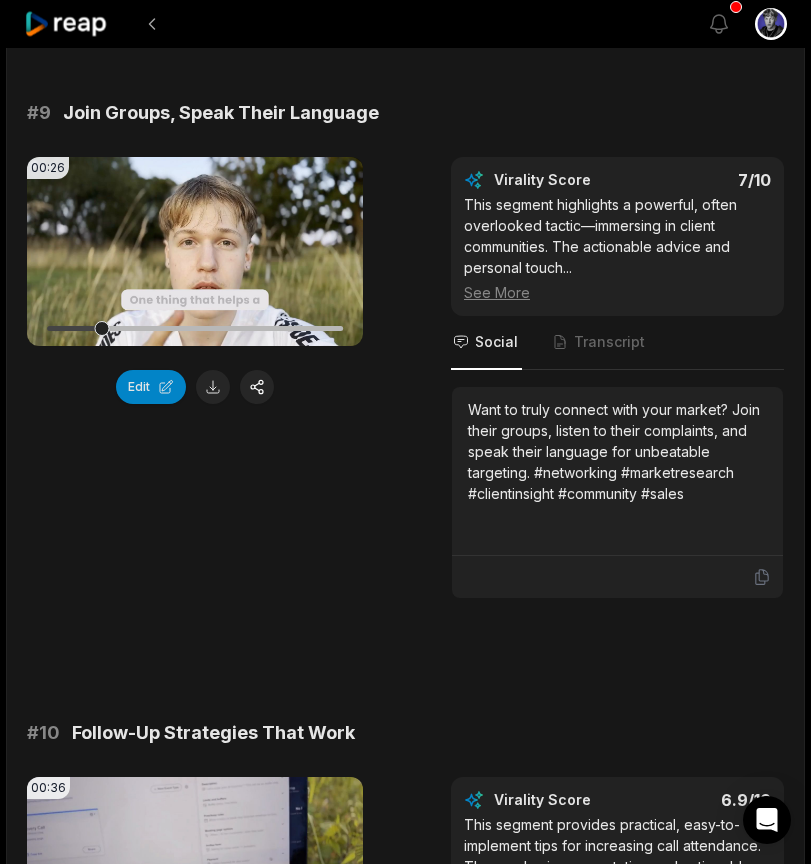 scroll, scrollTop: 4999, scrollLeft: 0, axis: vertical 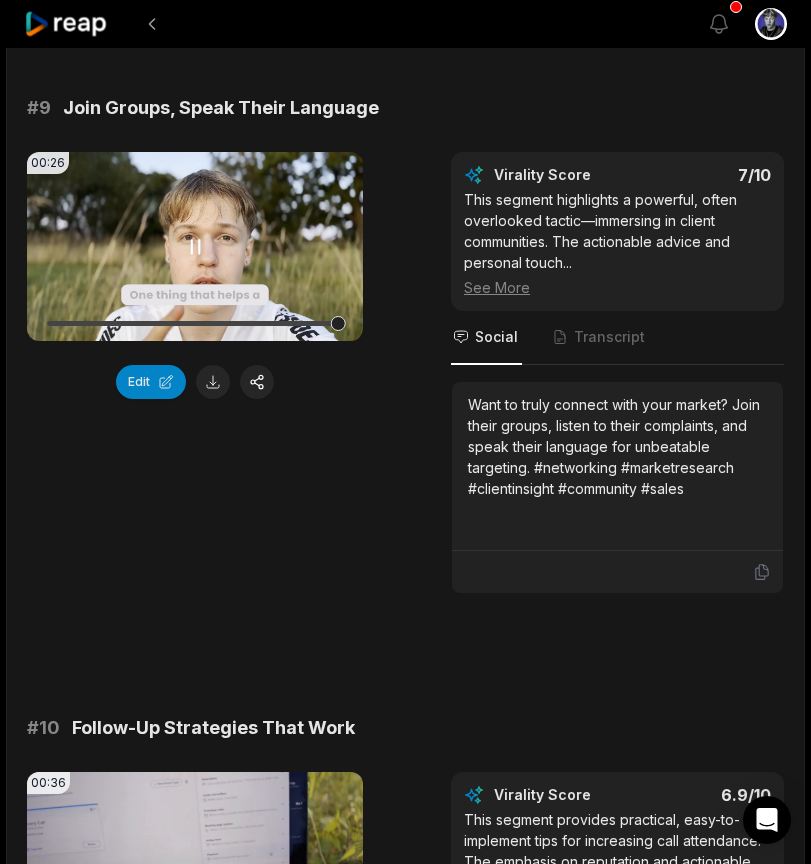 click 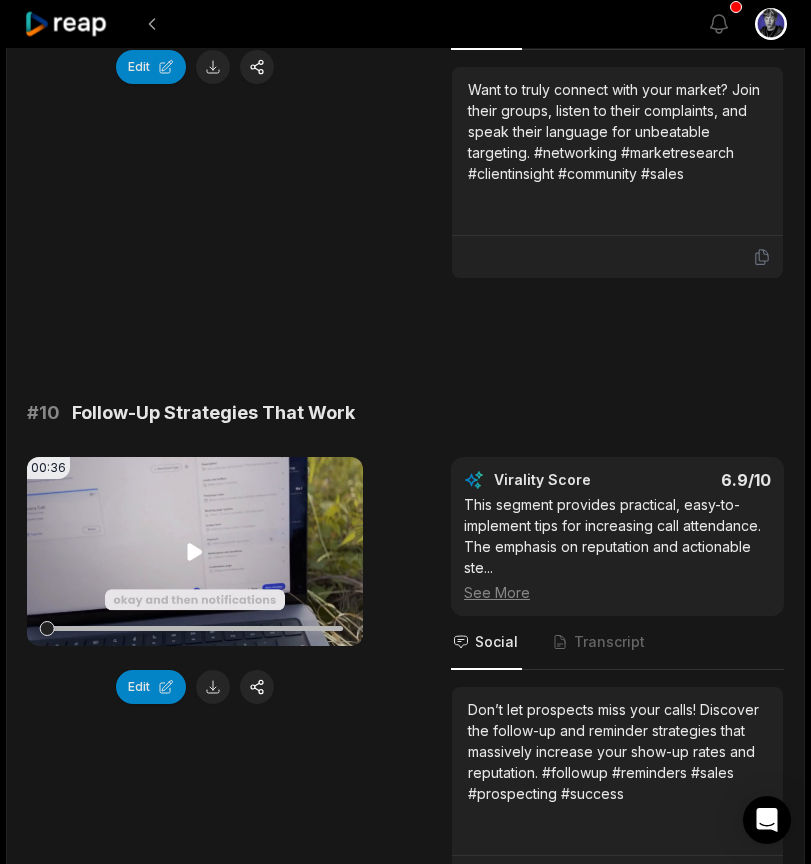 click 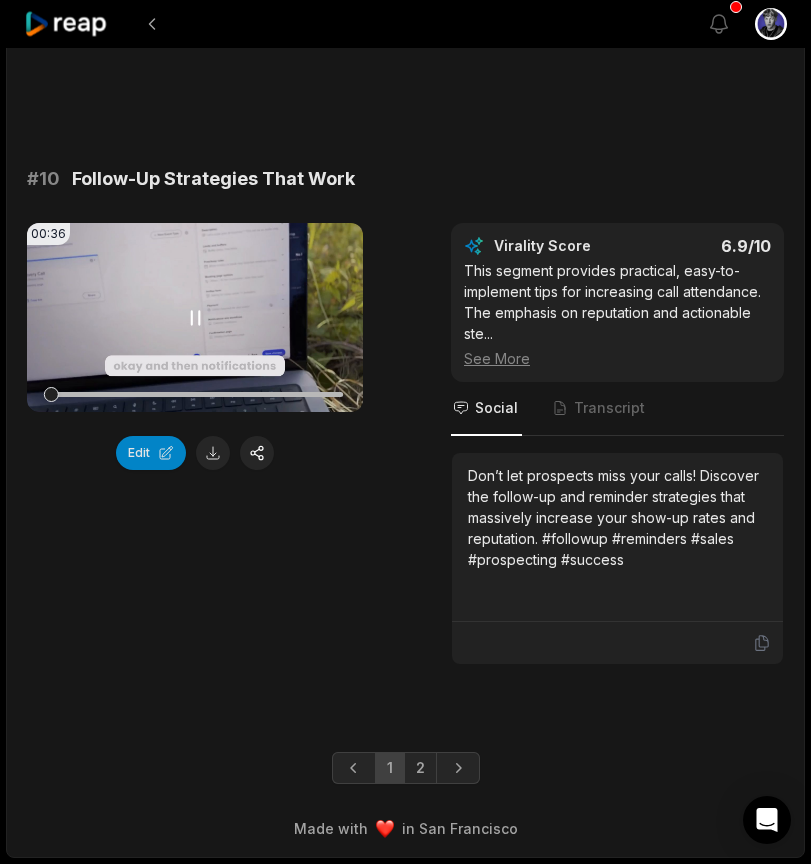 scroll, scrollTop: 5569, scrollLeft: 0, axis: vertical 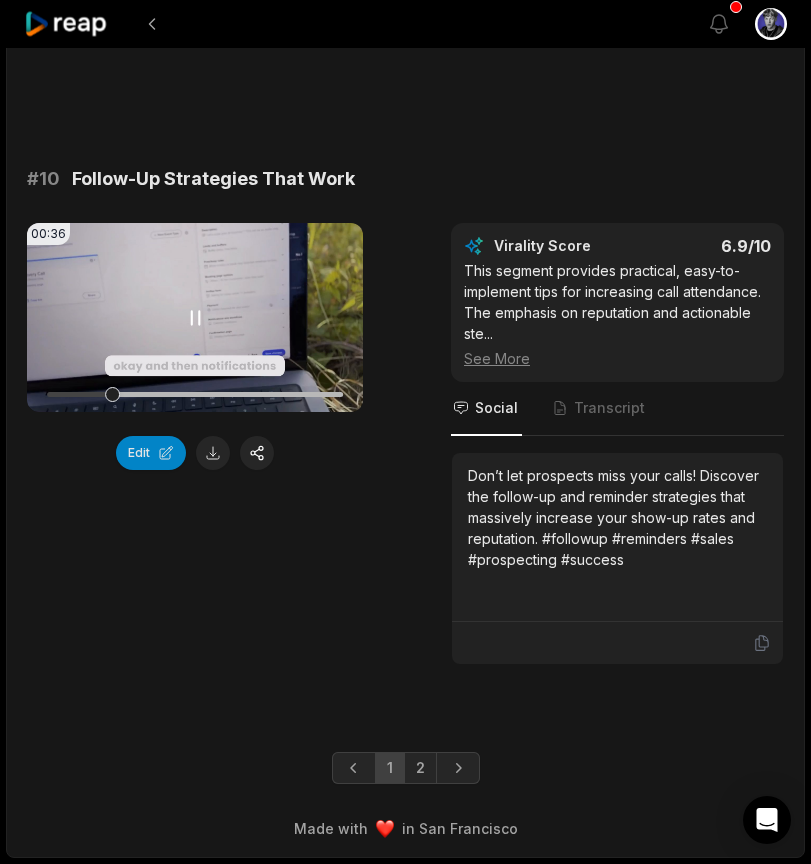 click 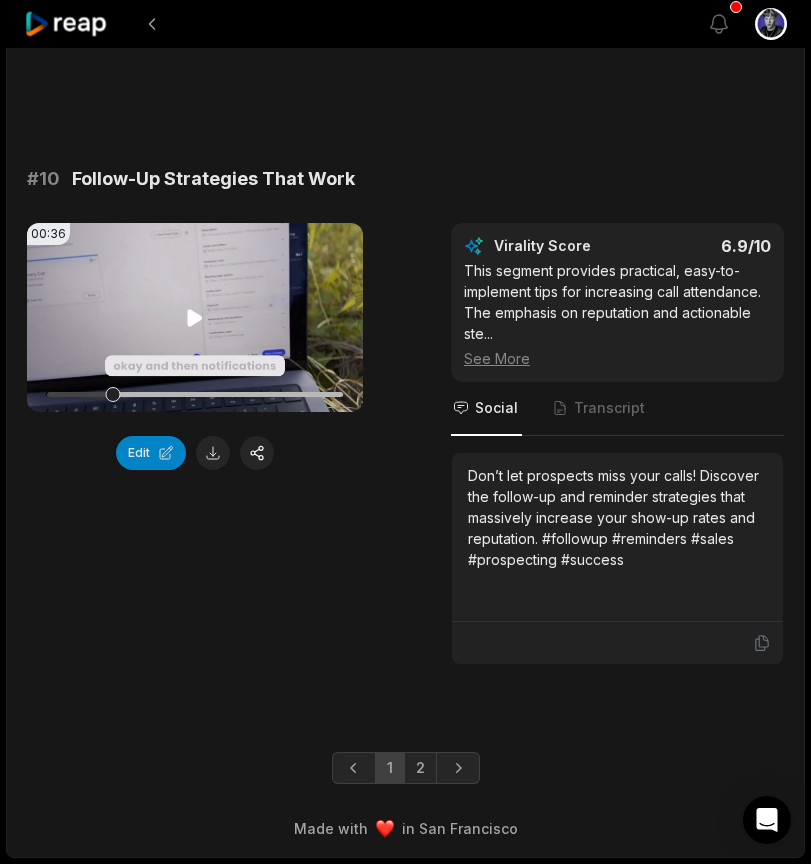 click on "Your browser does not support mp4 format." at bounding box center [195, 317] 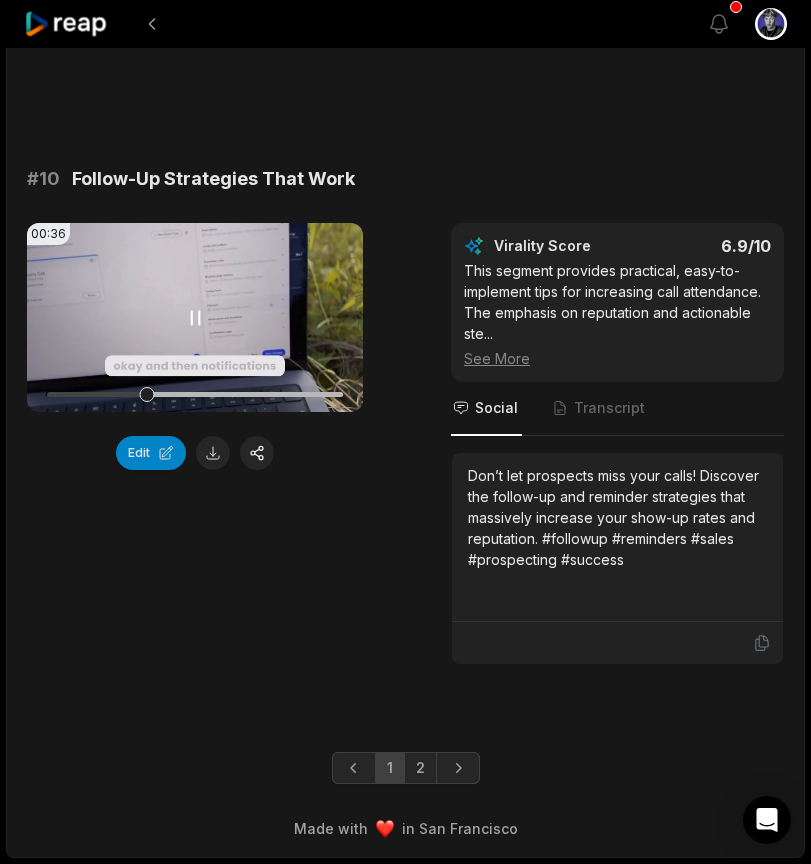 click 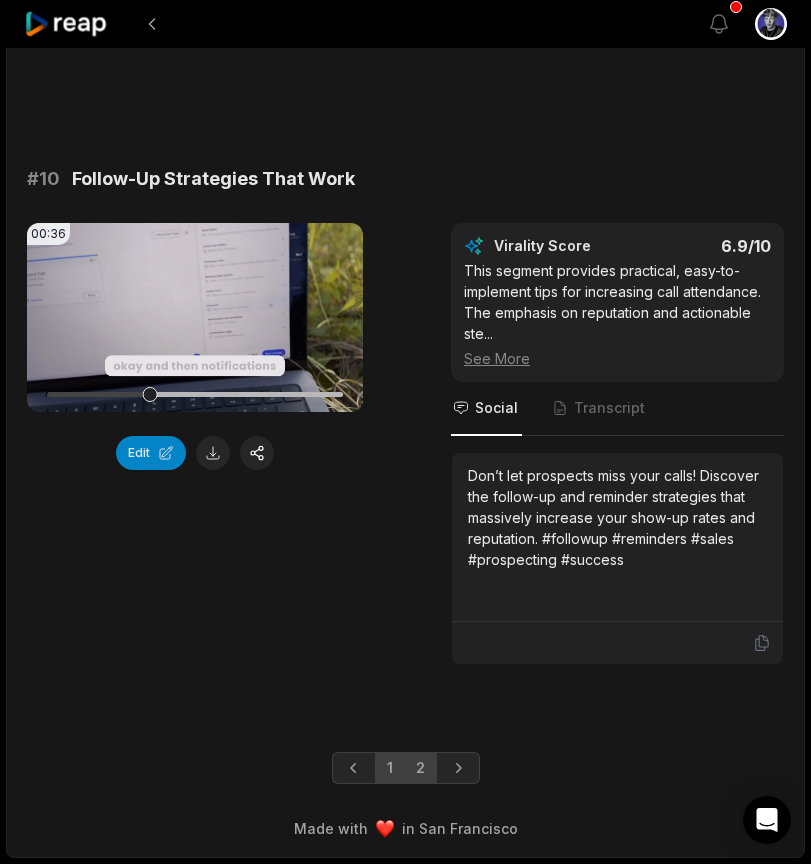 click on "2" at bounding box center (420, 768) 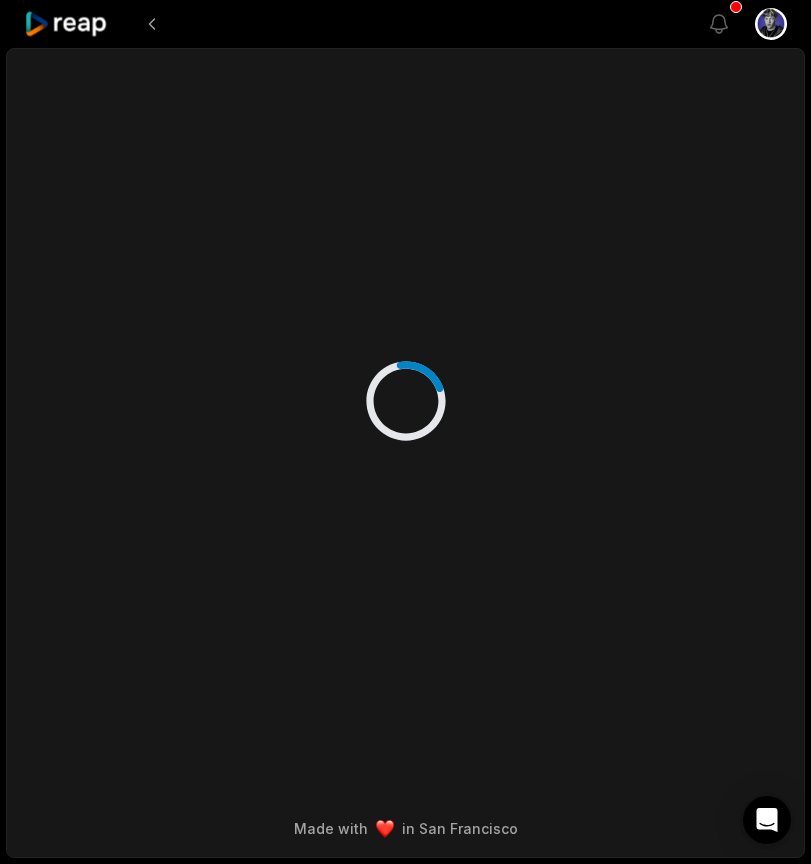 scroll, scrollTop: 0, scrollLeft: 0, axis: both 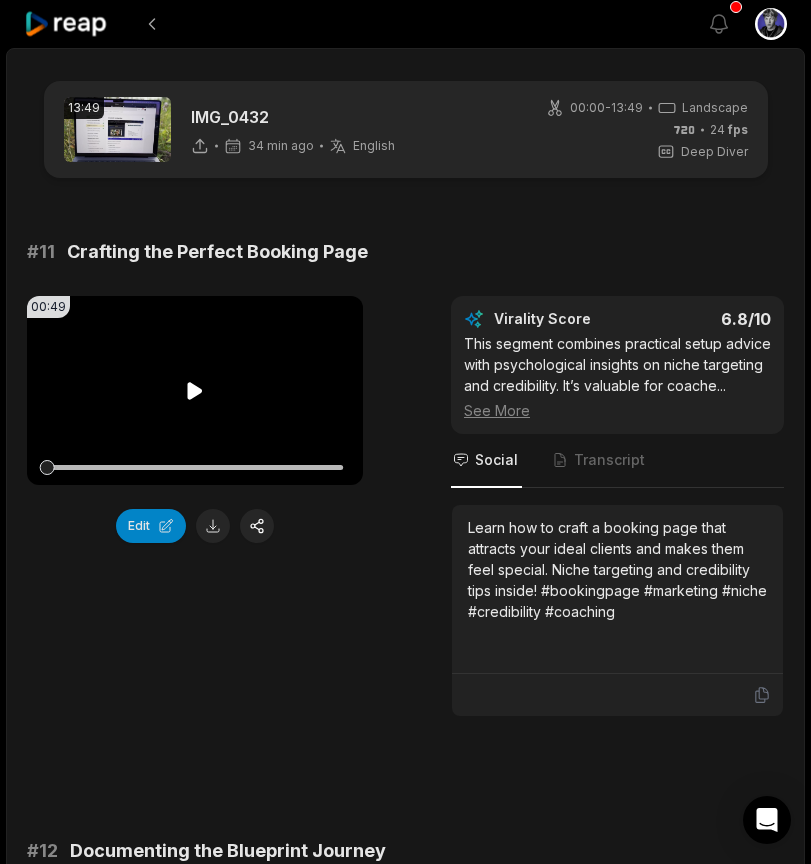 click 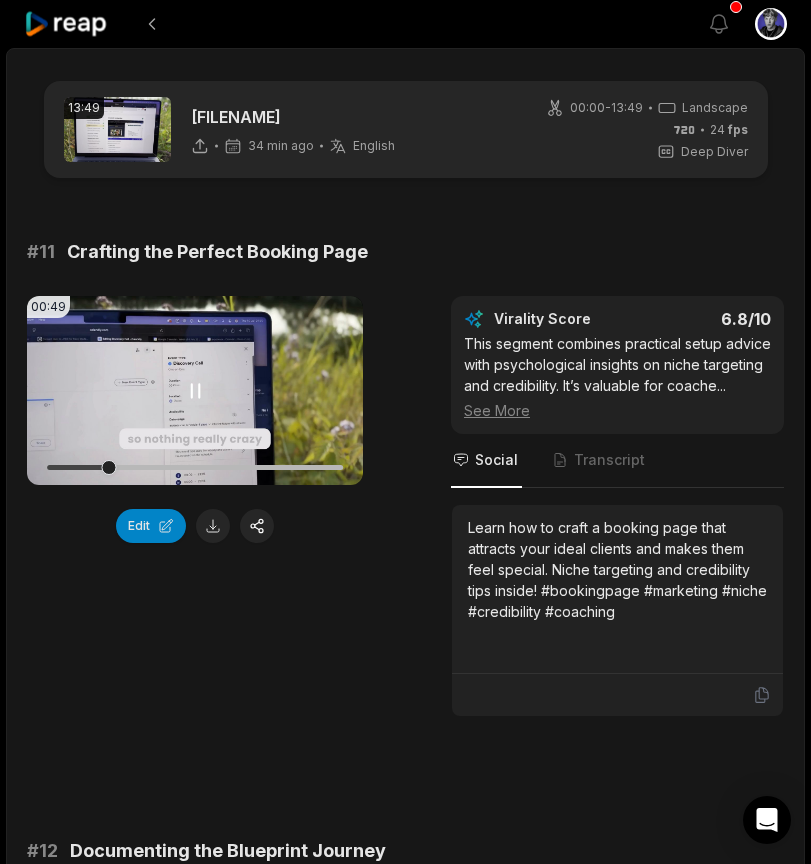 scroll, scrollTop: 0, scrollLeft: 0, axis: both 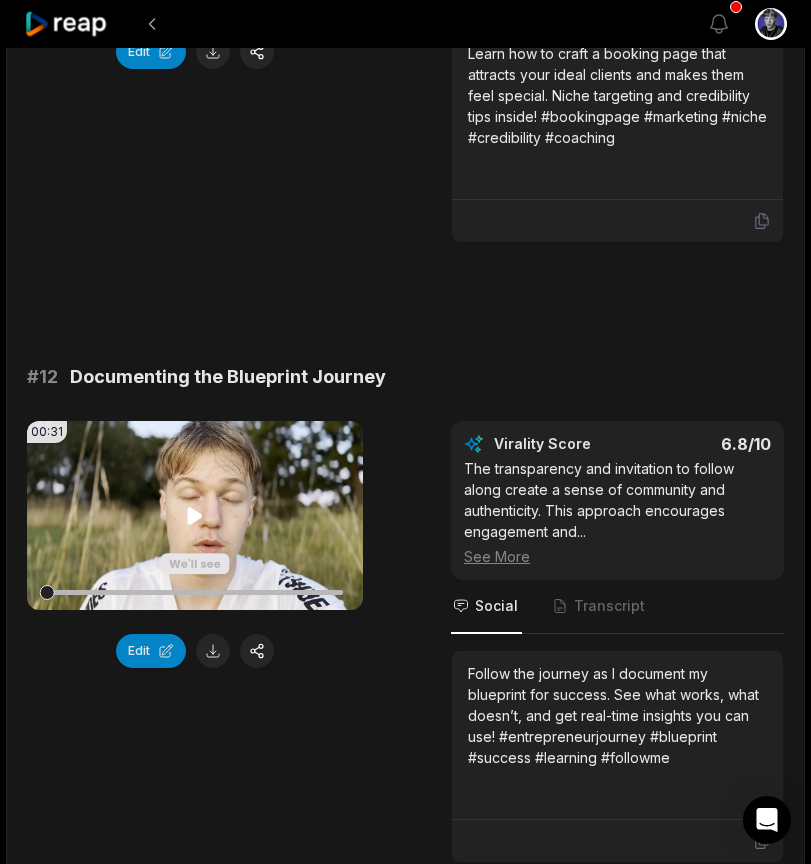 click on "Your browser does not support mp4 format." at bounding box center (195, 515) 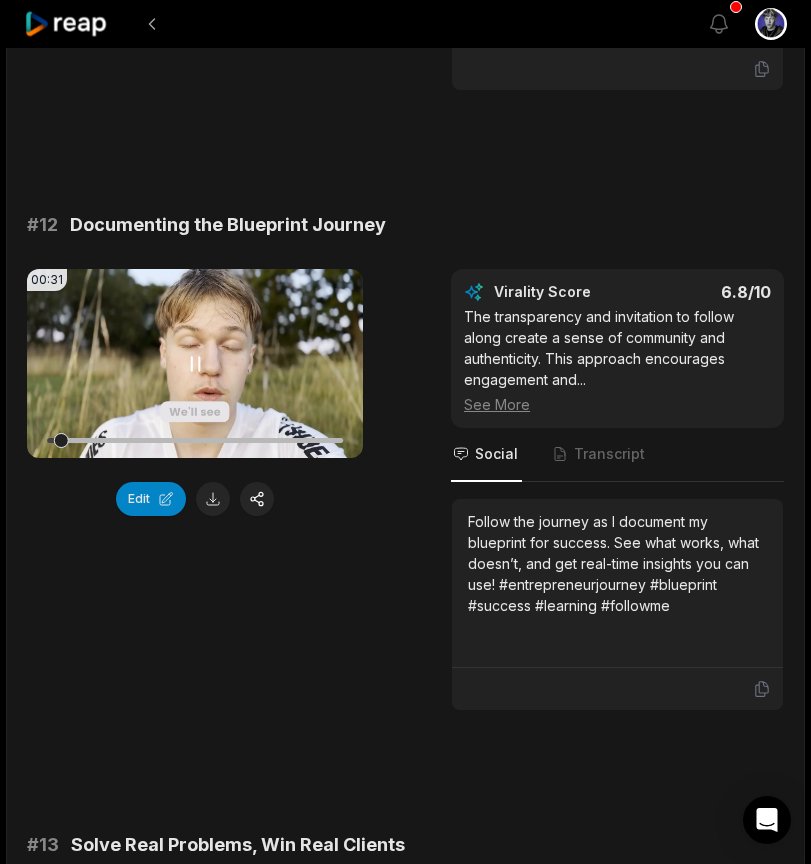 scroll, scrollTop: 629, scrollLeft: 0, axis: vertical 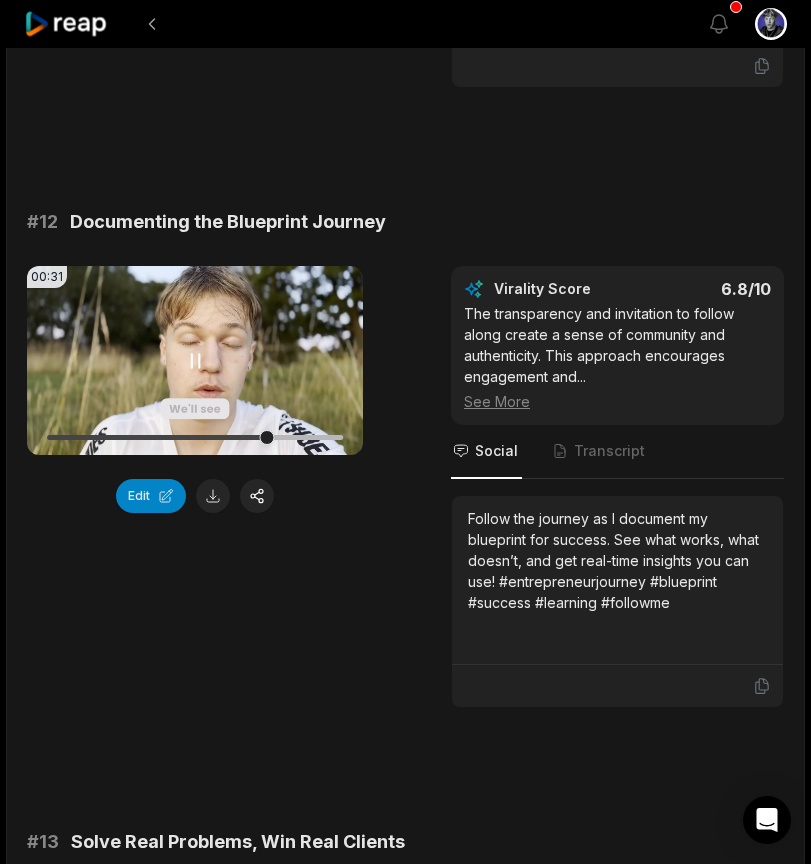 click on "Your browser does not support mp4 format." at bounding box center (195, 360) 